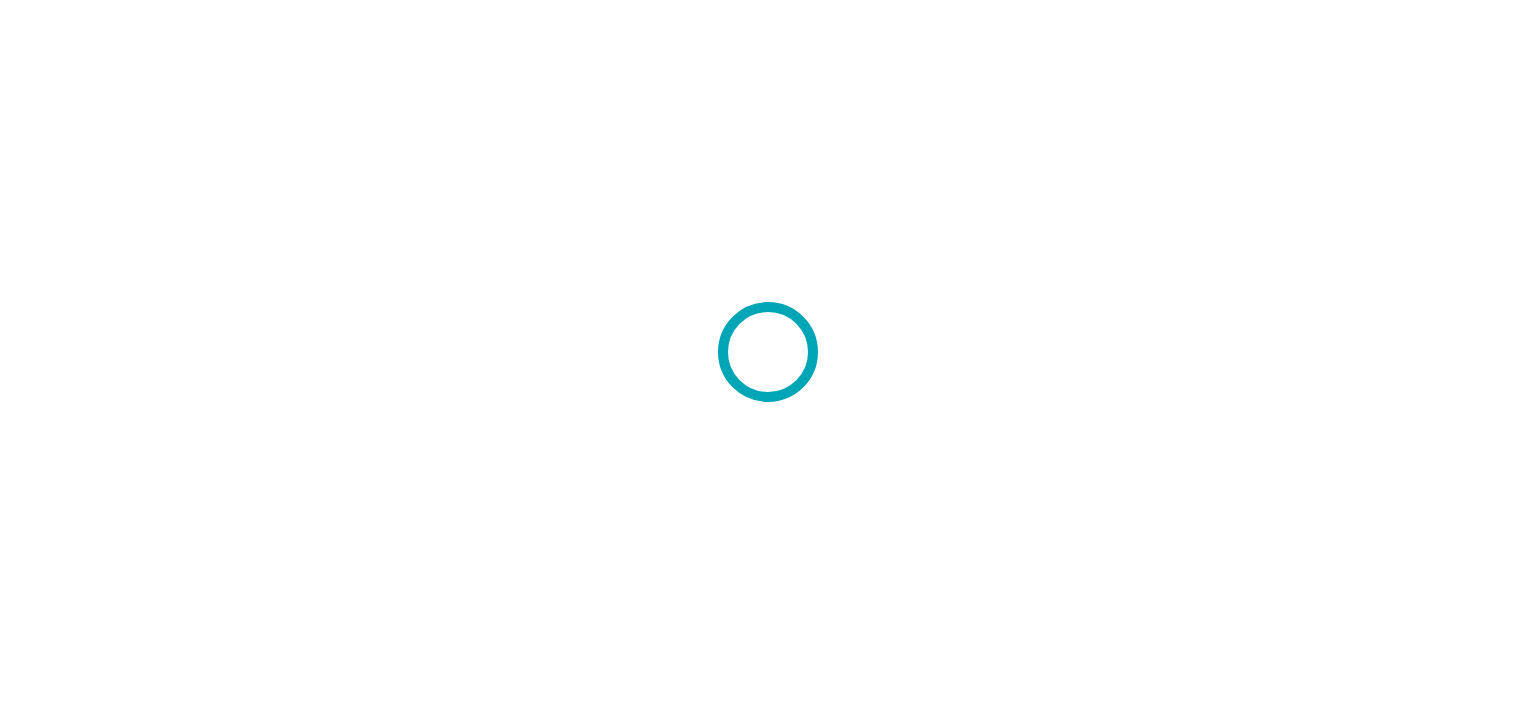scroll, scrollTop: 0, scrollLeft: 0, axis: both 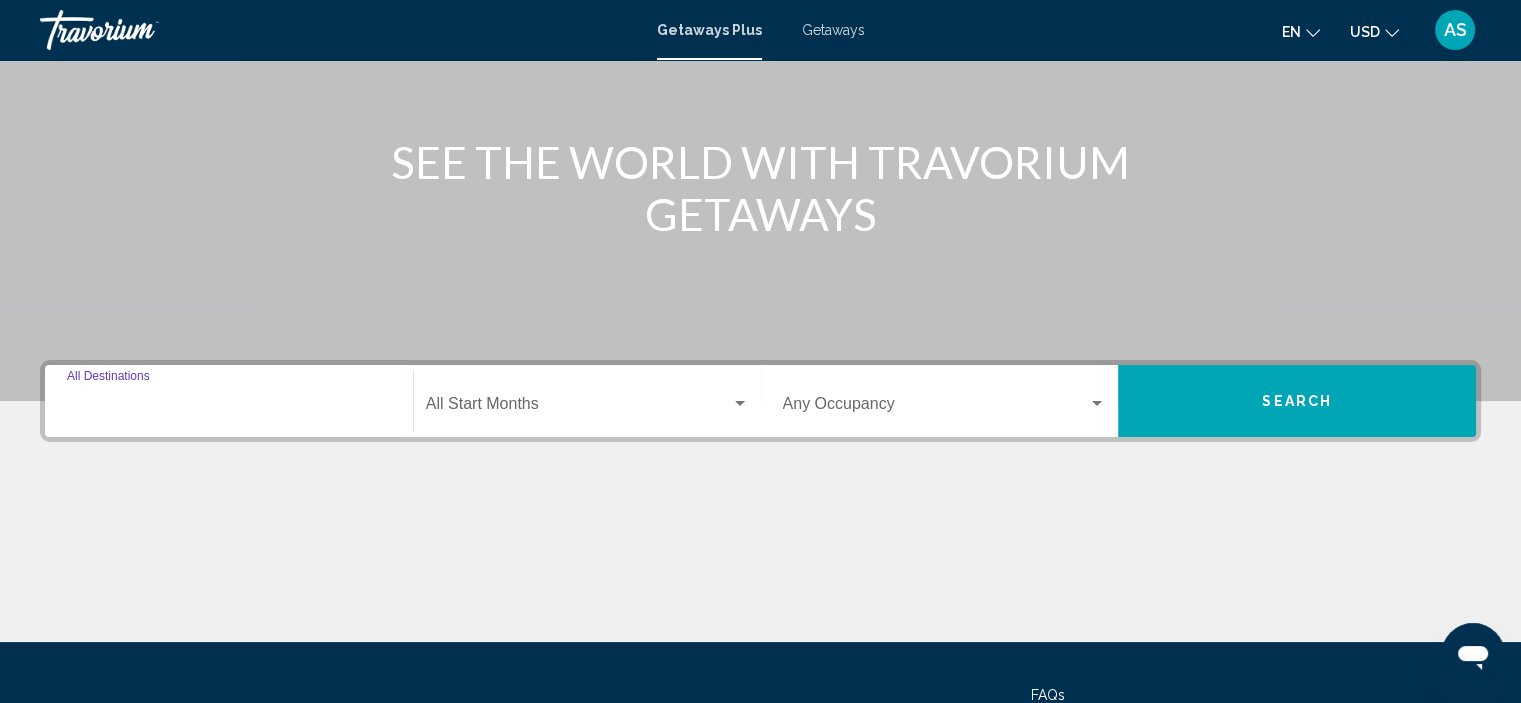 click on "Destination All Destinations" at bounding box center [229, 408] 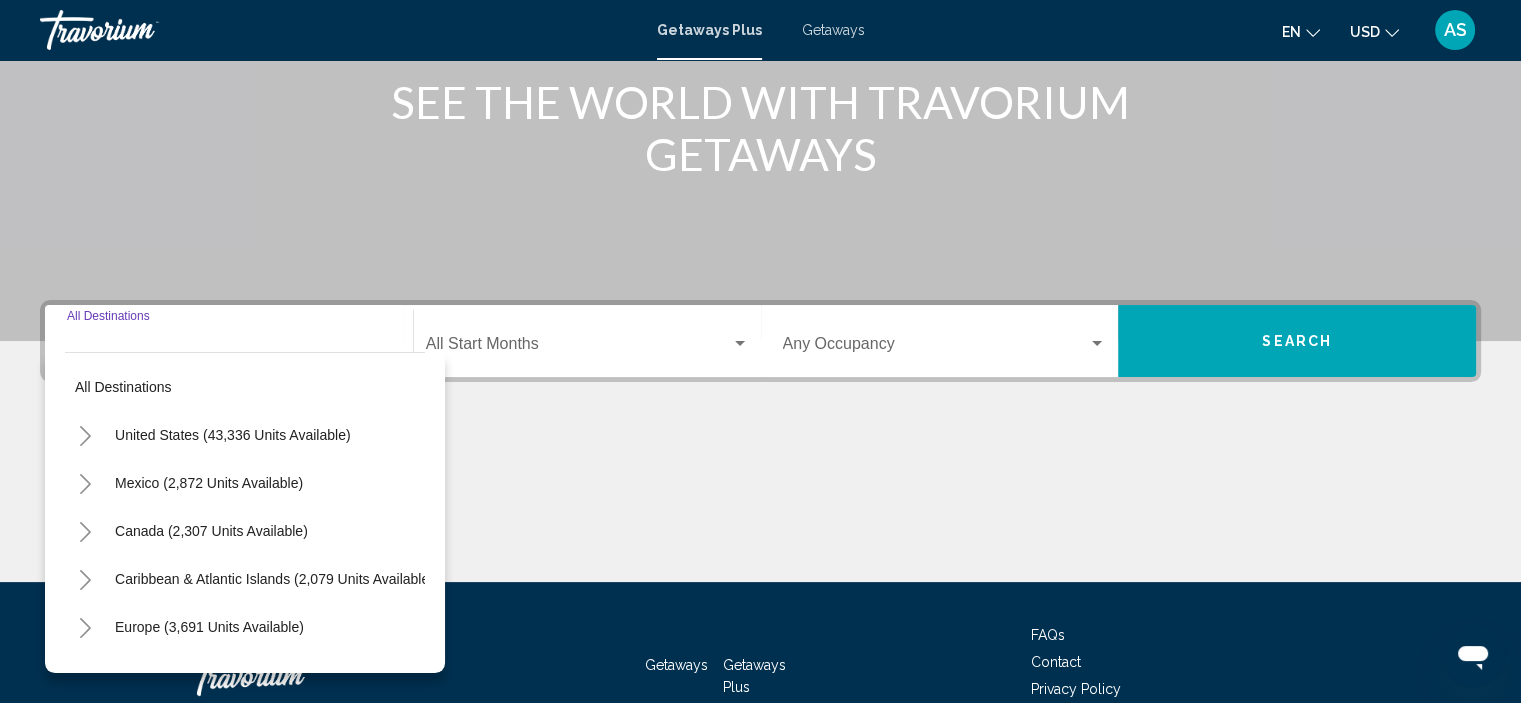 scroll, scrollTop: 382, scrollLeft: 0, axis: vertical 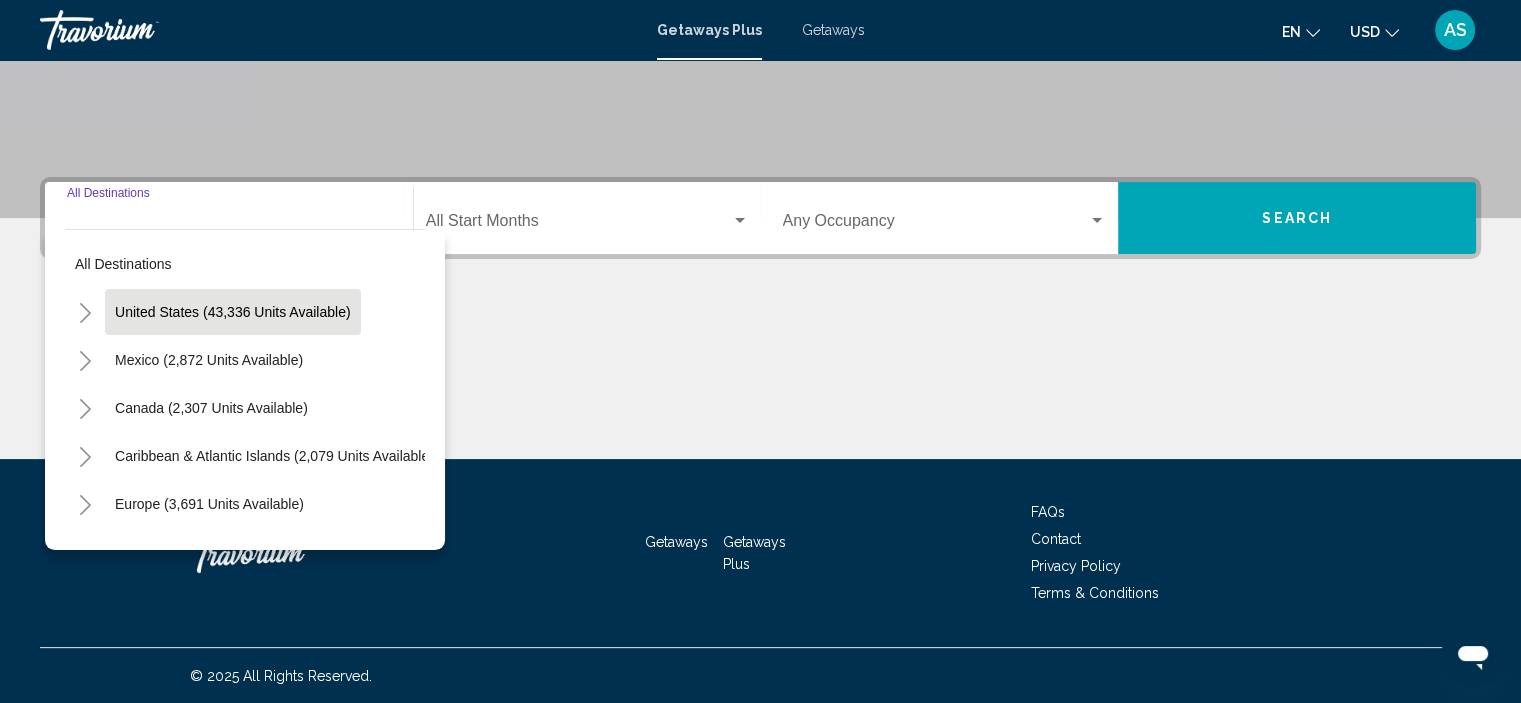 click on "United States (43,336 units available)" at bounding box center [209, 360] 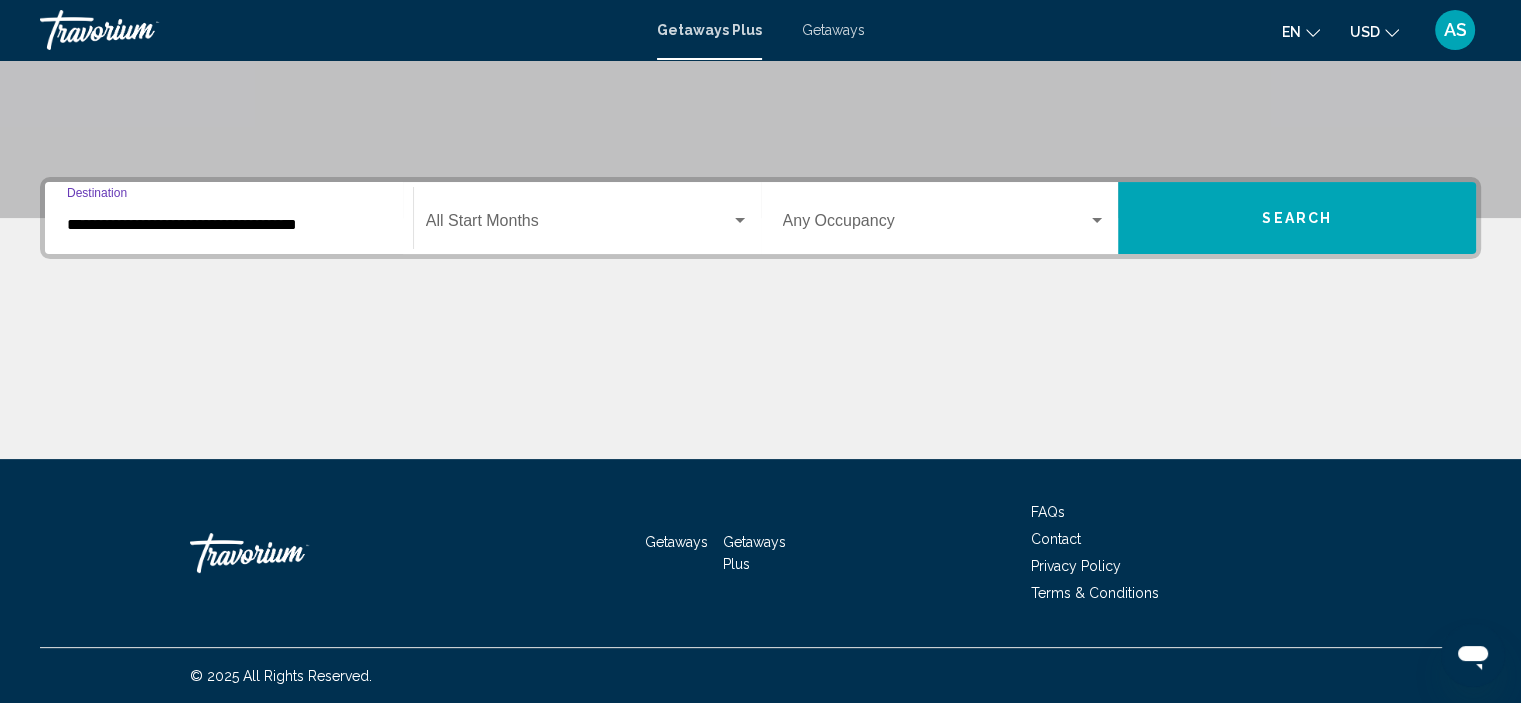 click on "Getaways" at bounding box center (833, 30) 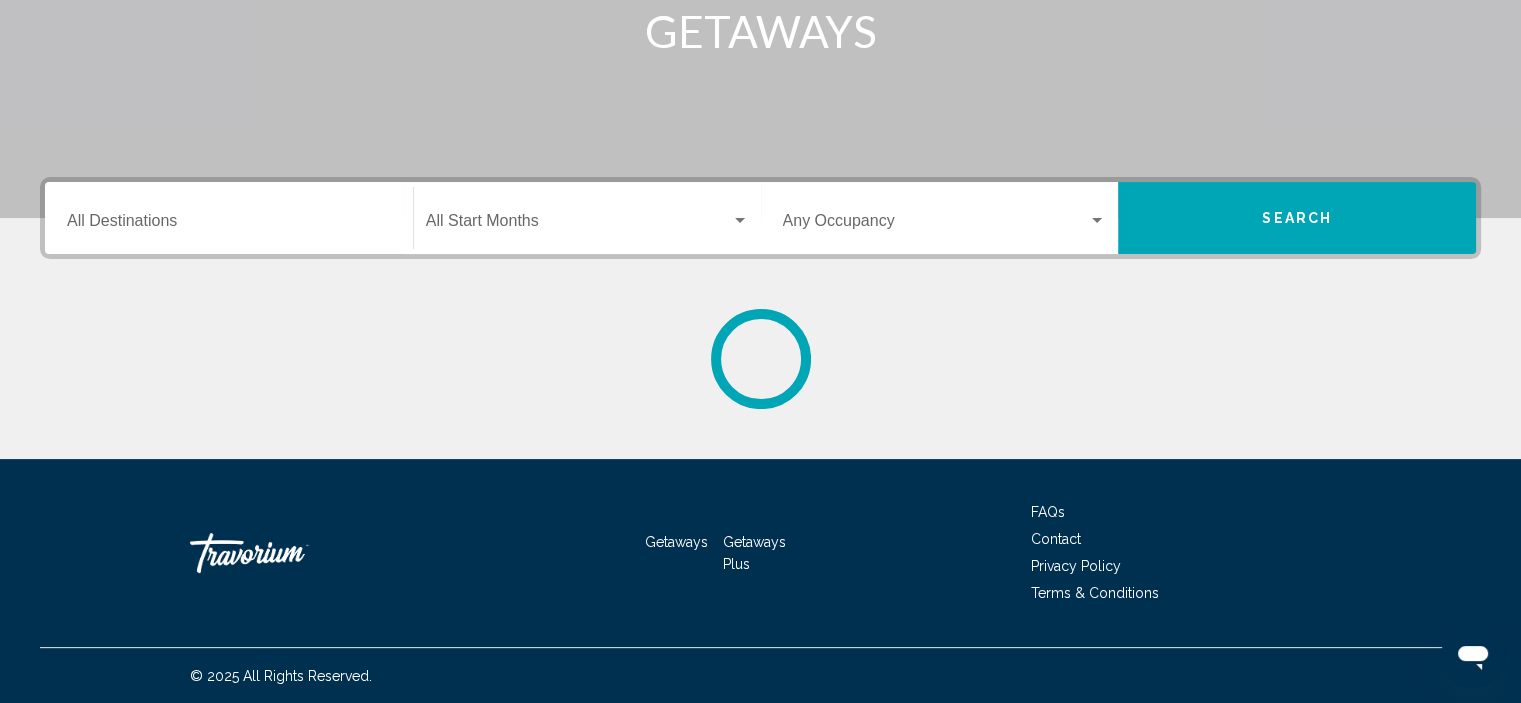scroll, scrollTop: 0, scrollLeft: 0, axis: both 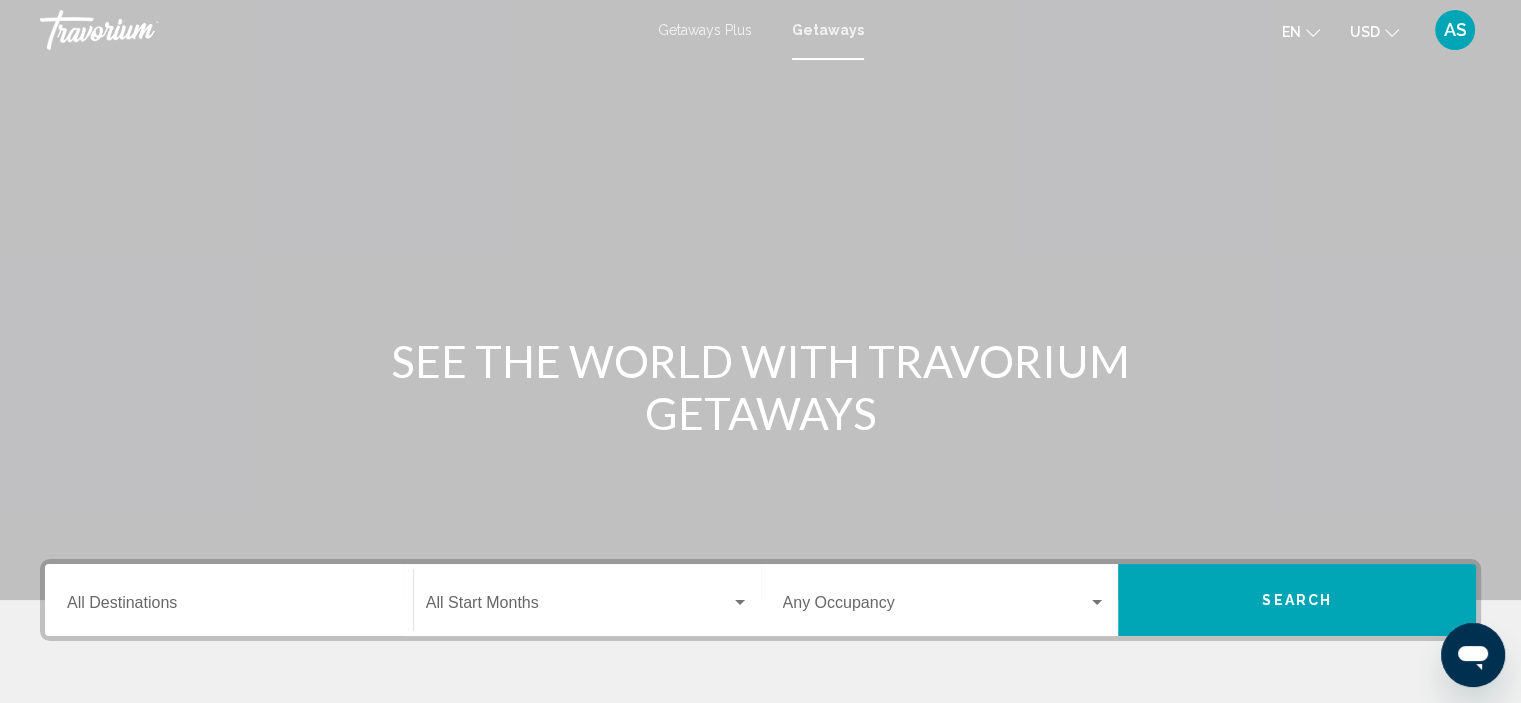 click on "Destination All Destinations" at bounding box center (229, 600) 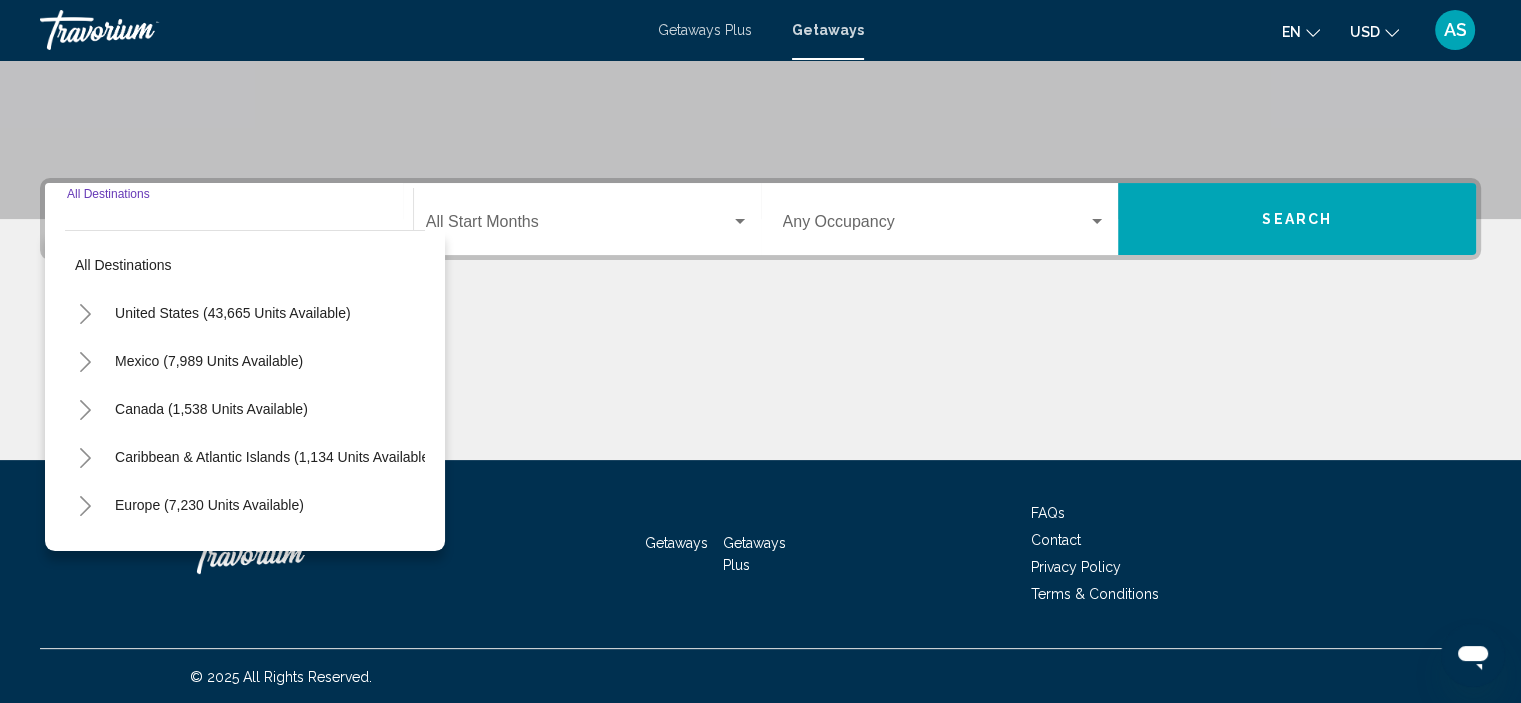scroll, scrollTop: 382, scrollLeft: 0, axis: vertical 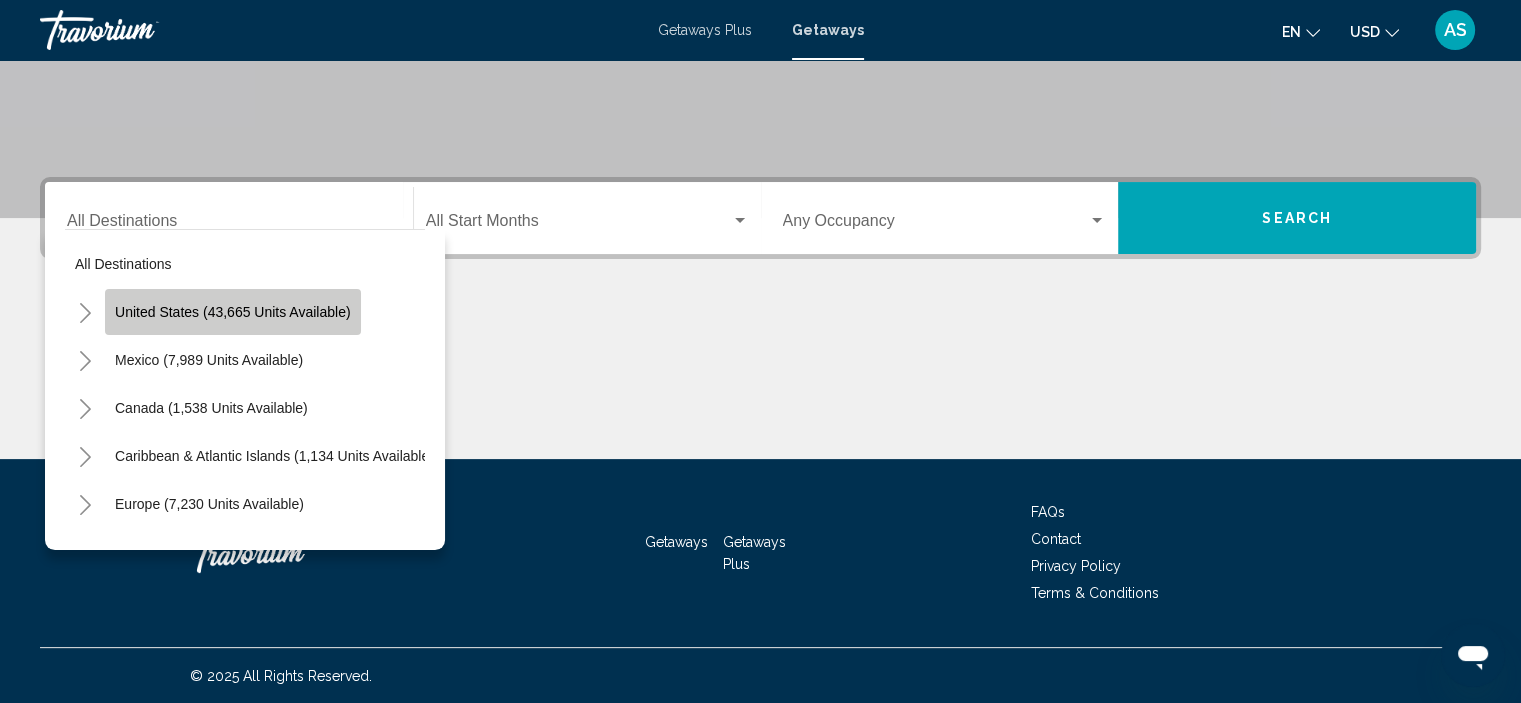 click on "United States (43,665 units available)" 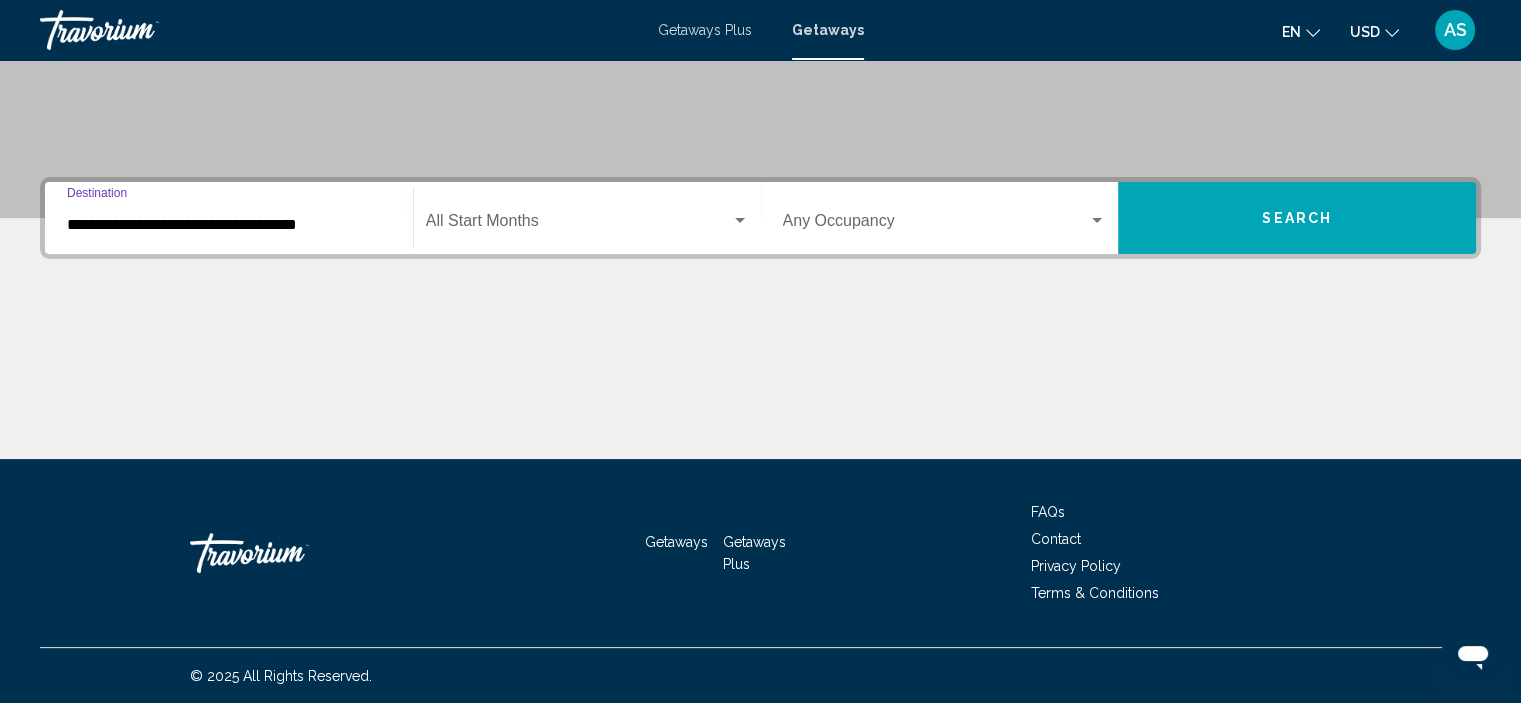 click on "**********" at bounding box center (229, 225) 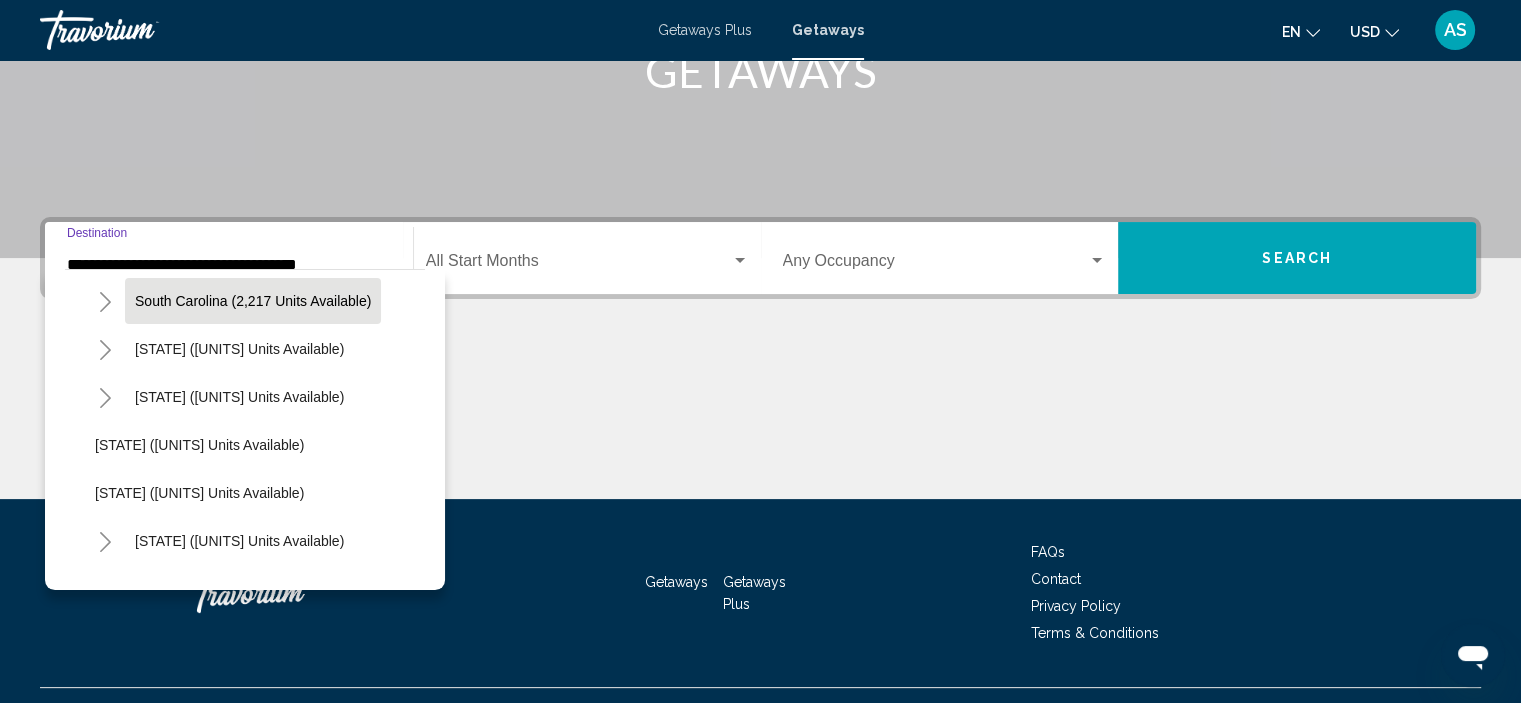 scroll, scrollTop: 1396, scrollLeft: 0, axis: vertical 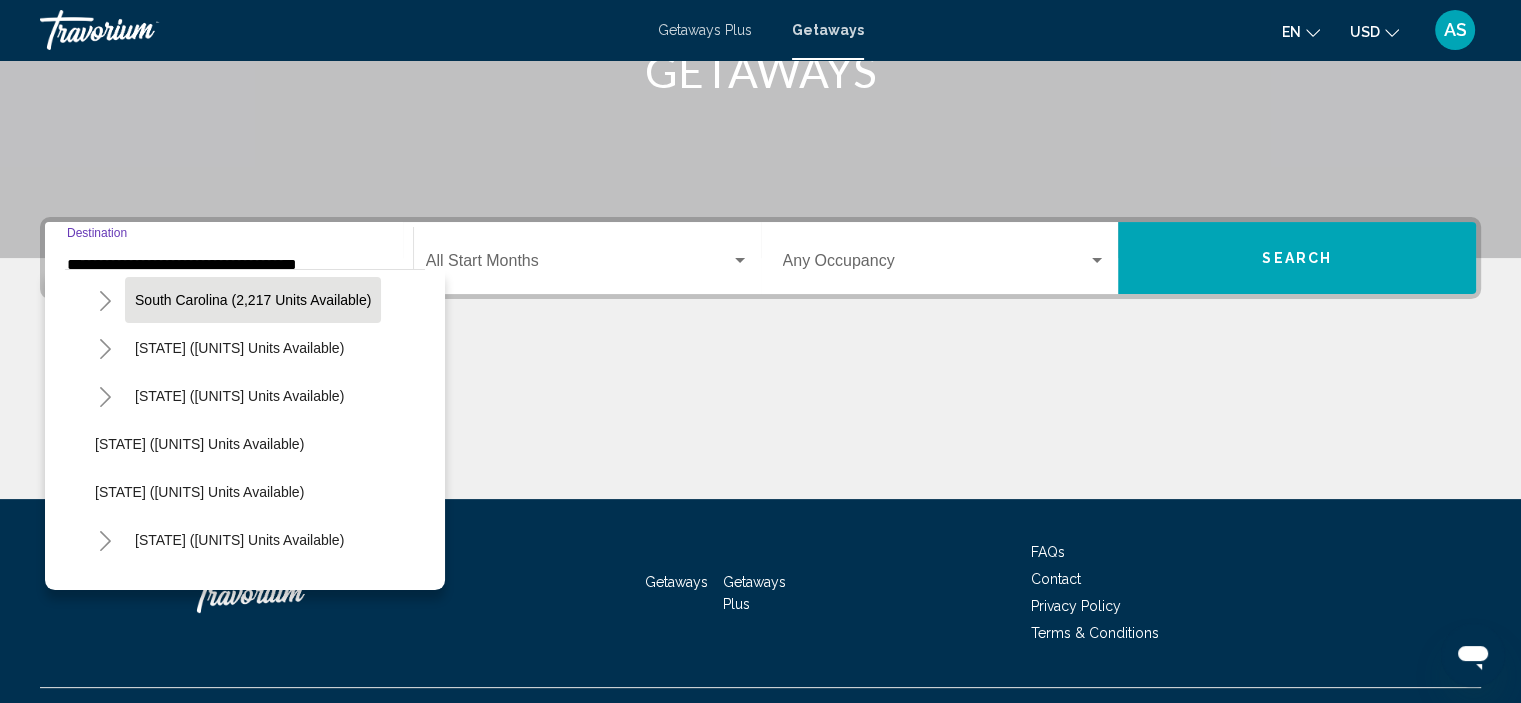 click on "South Carolina (2,217 units available)" 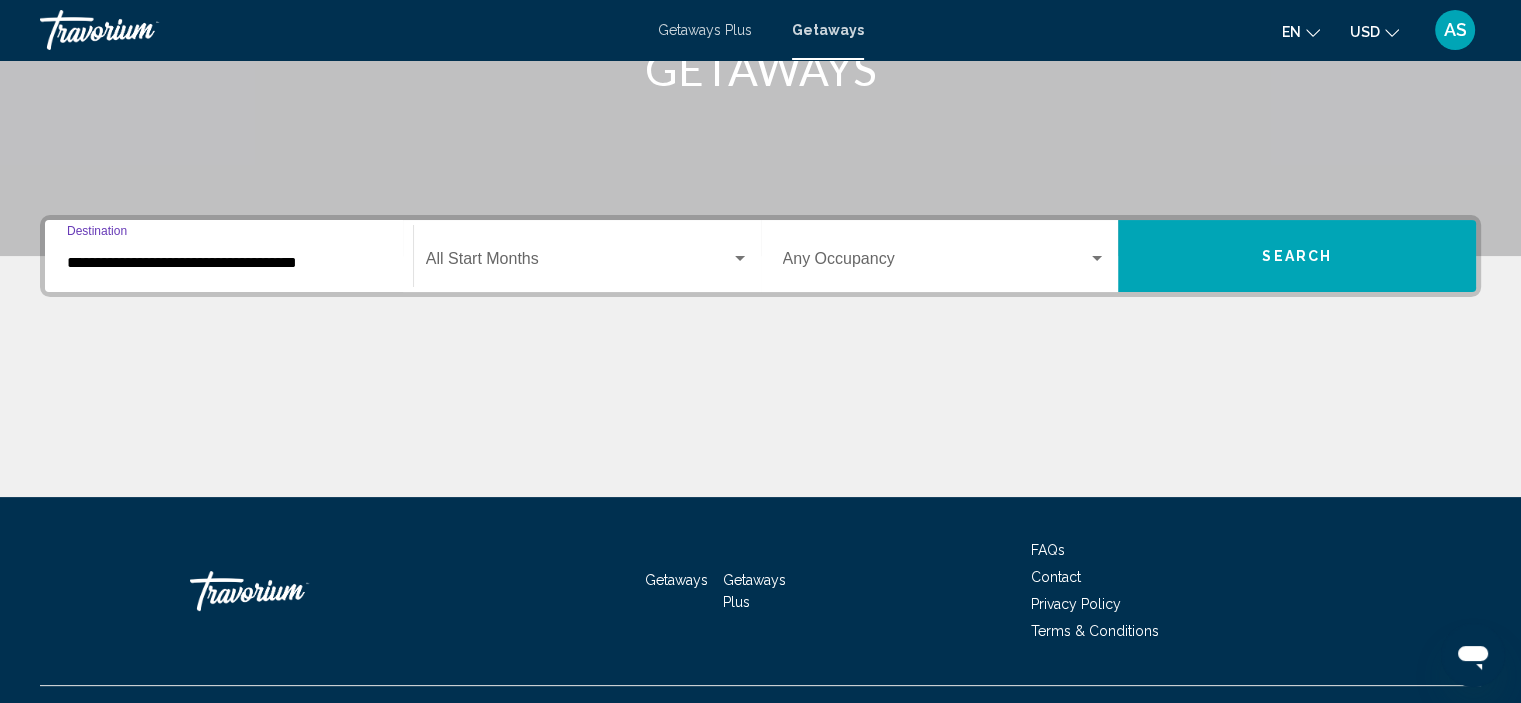 scroll, scrollTop: 382, scrollLeft: 0, axis: vertical 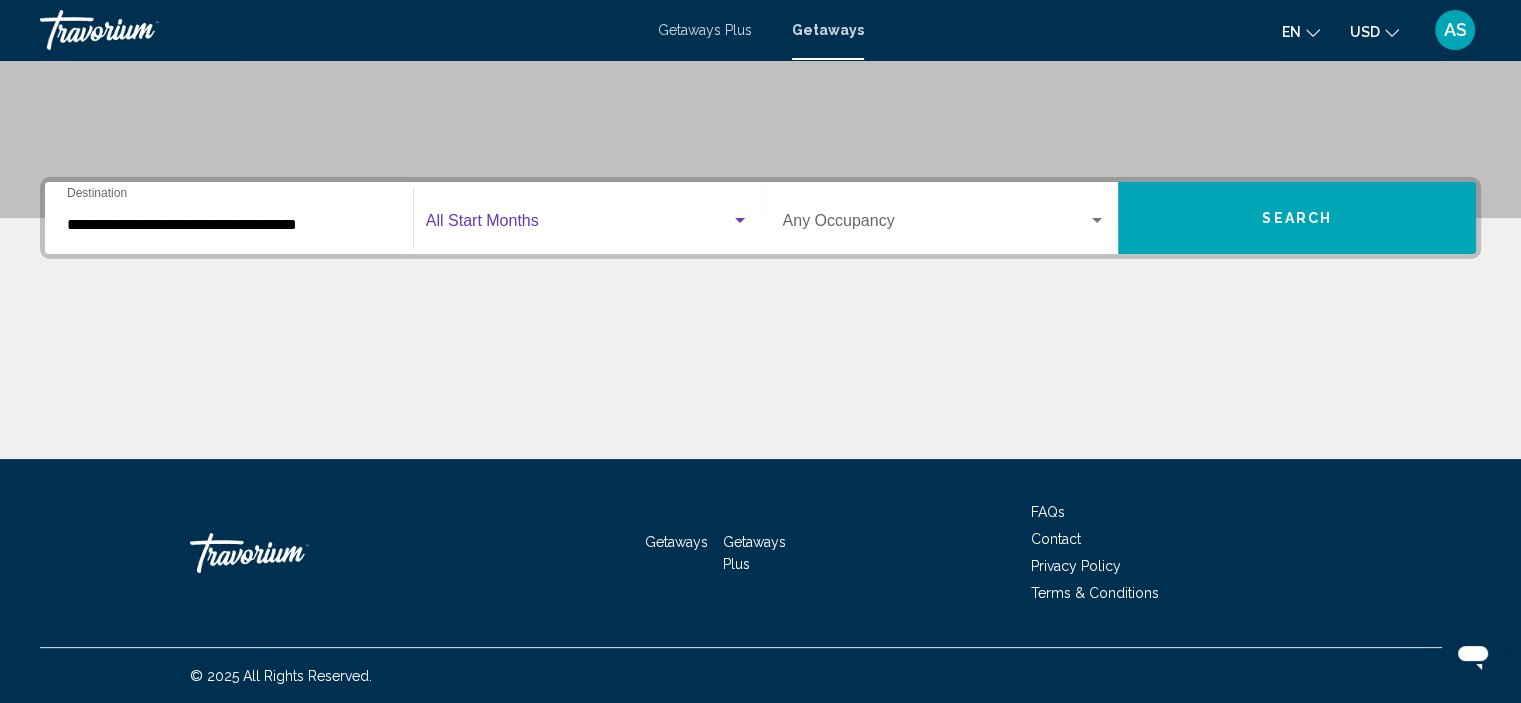 click at bounding box center [578, 225] 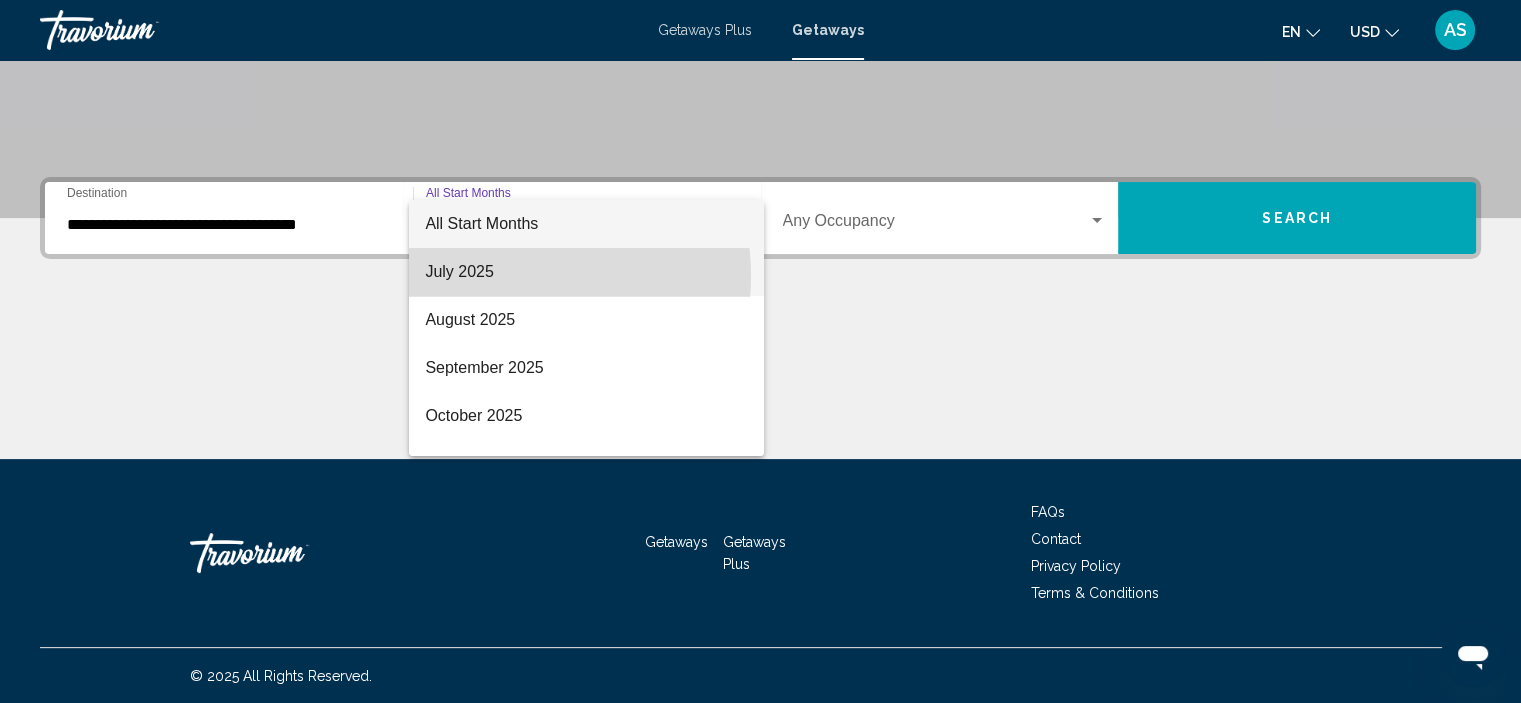 click on "July 2025" at bounding box center [586, 272] 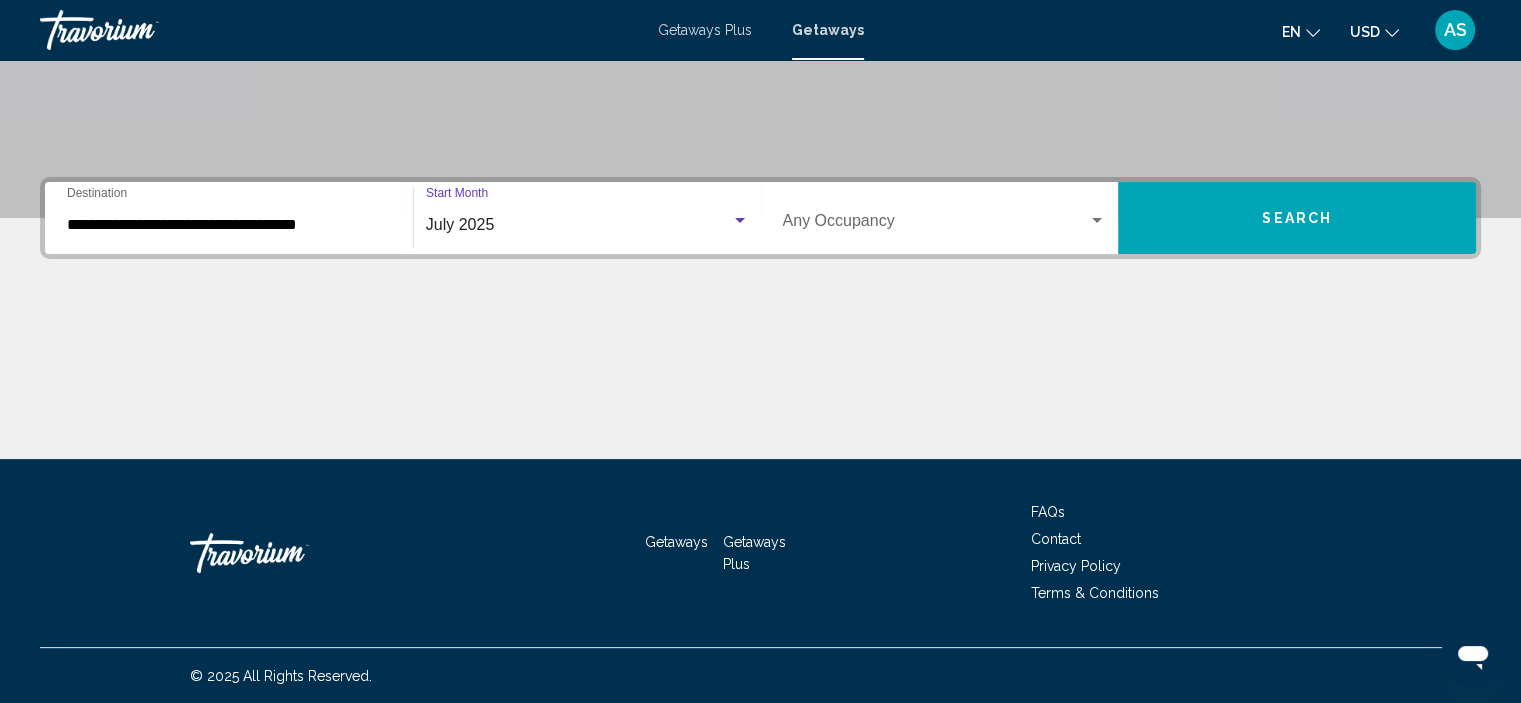 click at bounding box center [1097, 221] 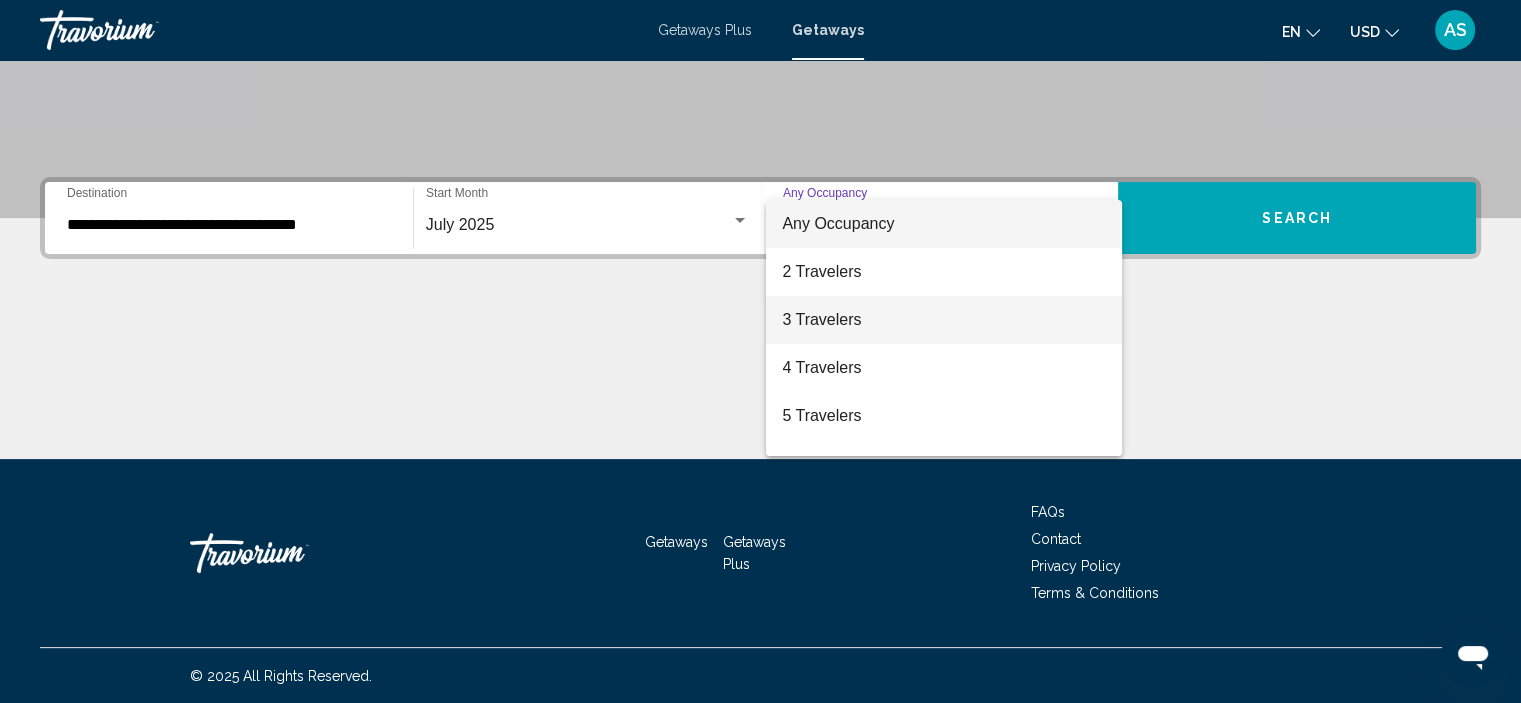 click on "3 Travelers" at bounding box center [944, 320] 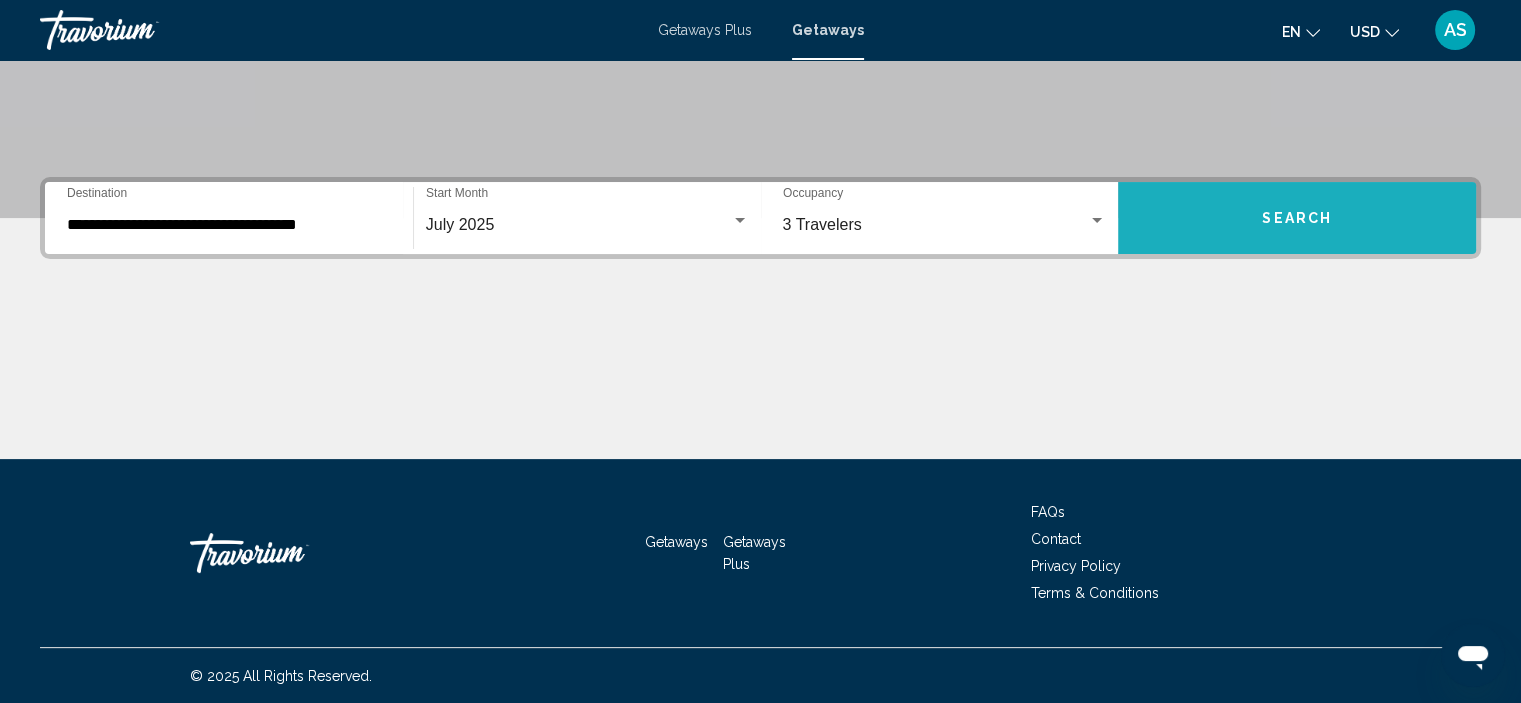 click on "Search" at bounding box center (1297, 219) 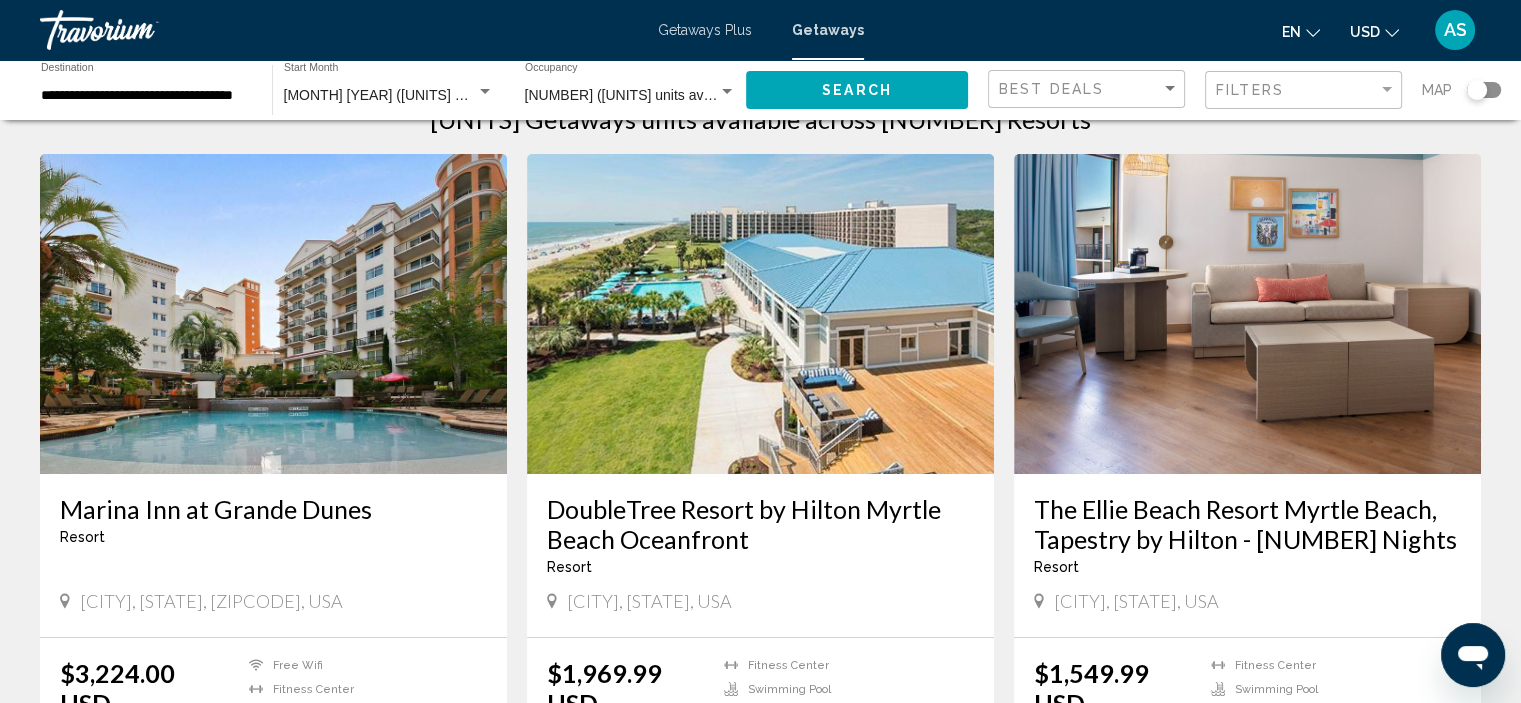 scroll, scrollTop: 0, scrollLeft: 0, axis: both 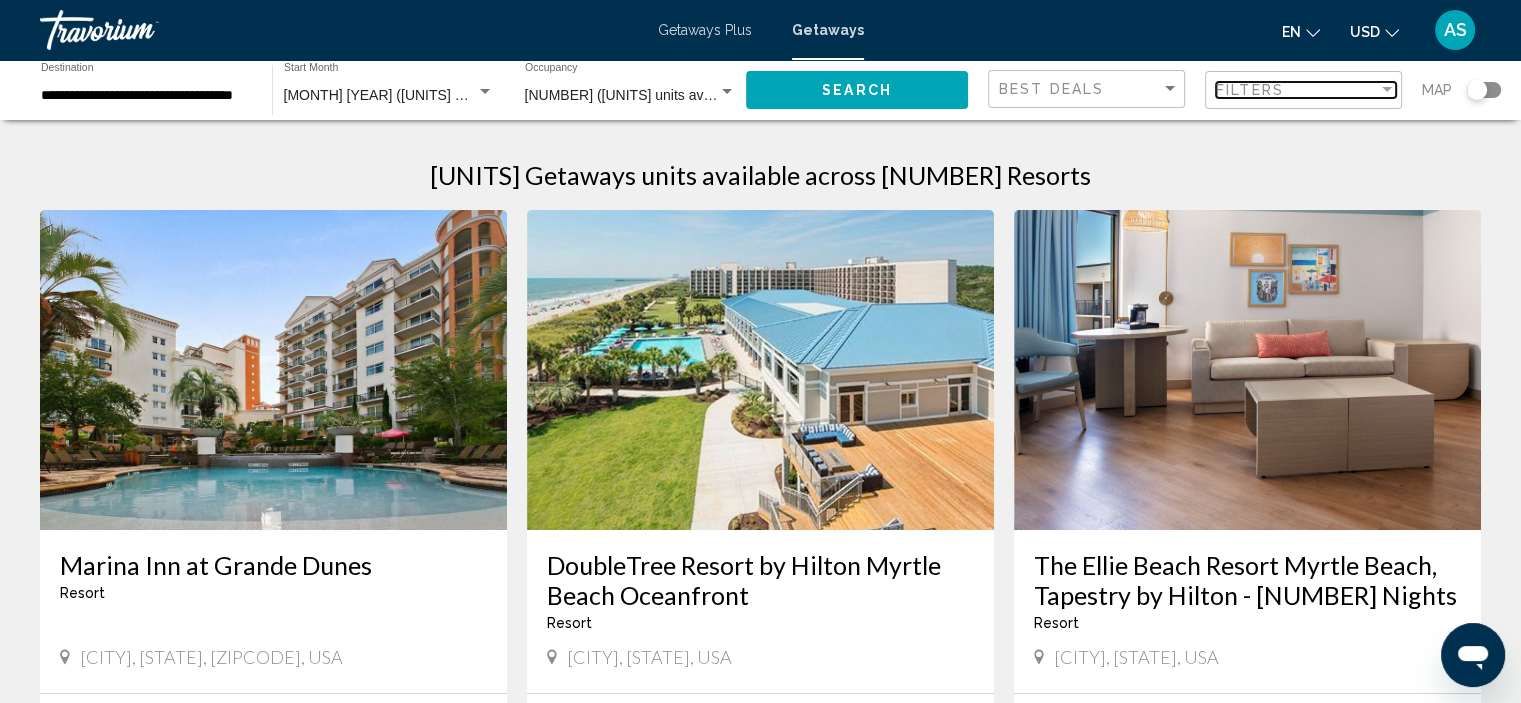 click at bounding box center (1387, 89) 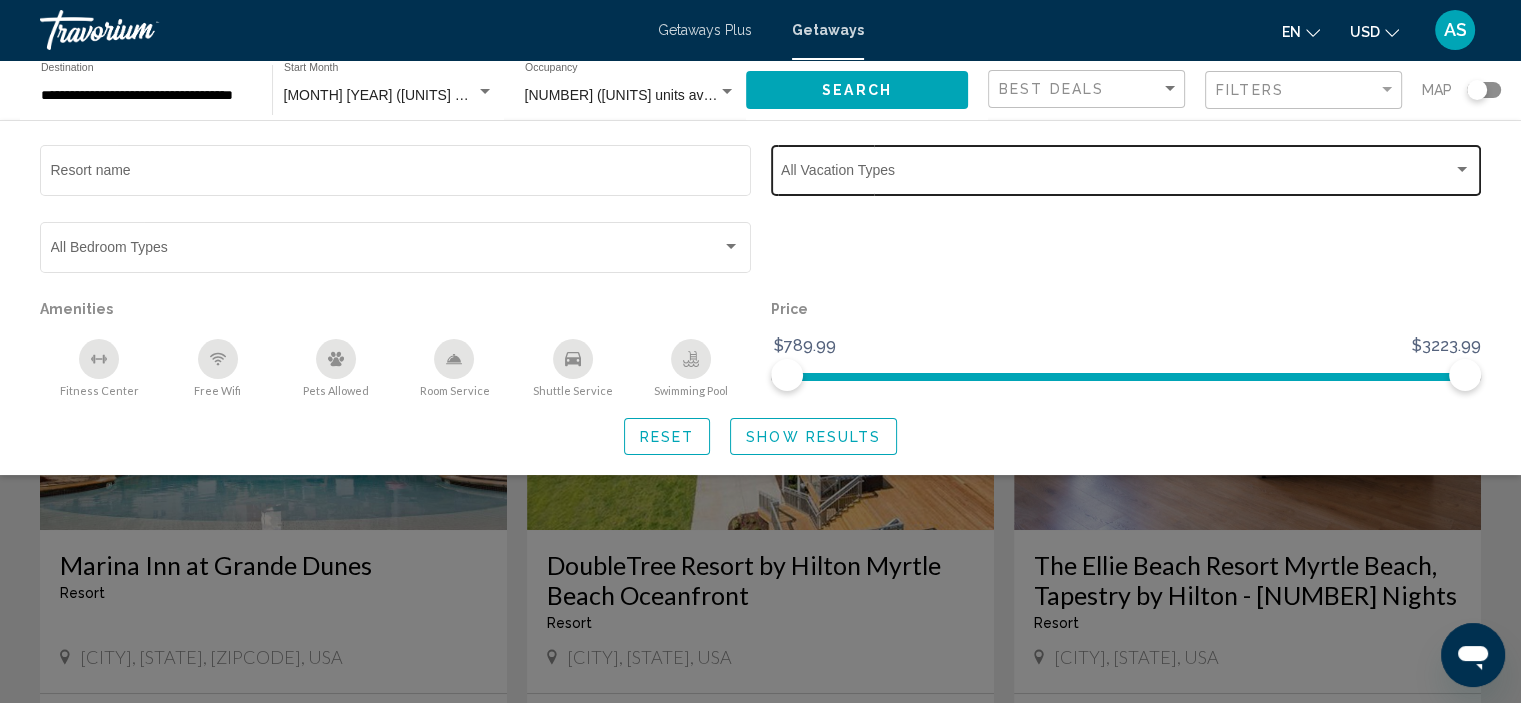 click at bounding box center (1462, 170) 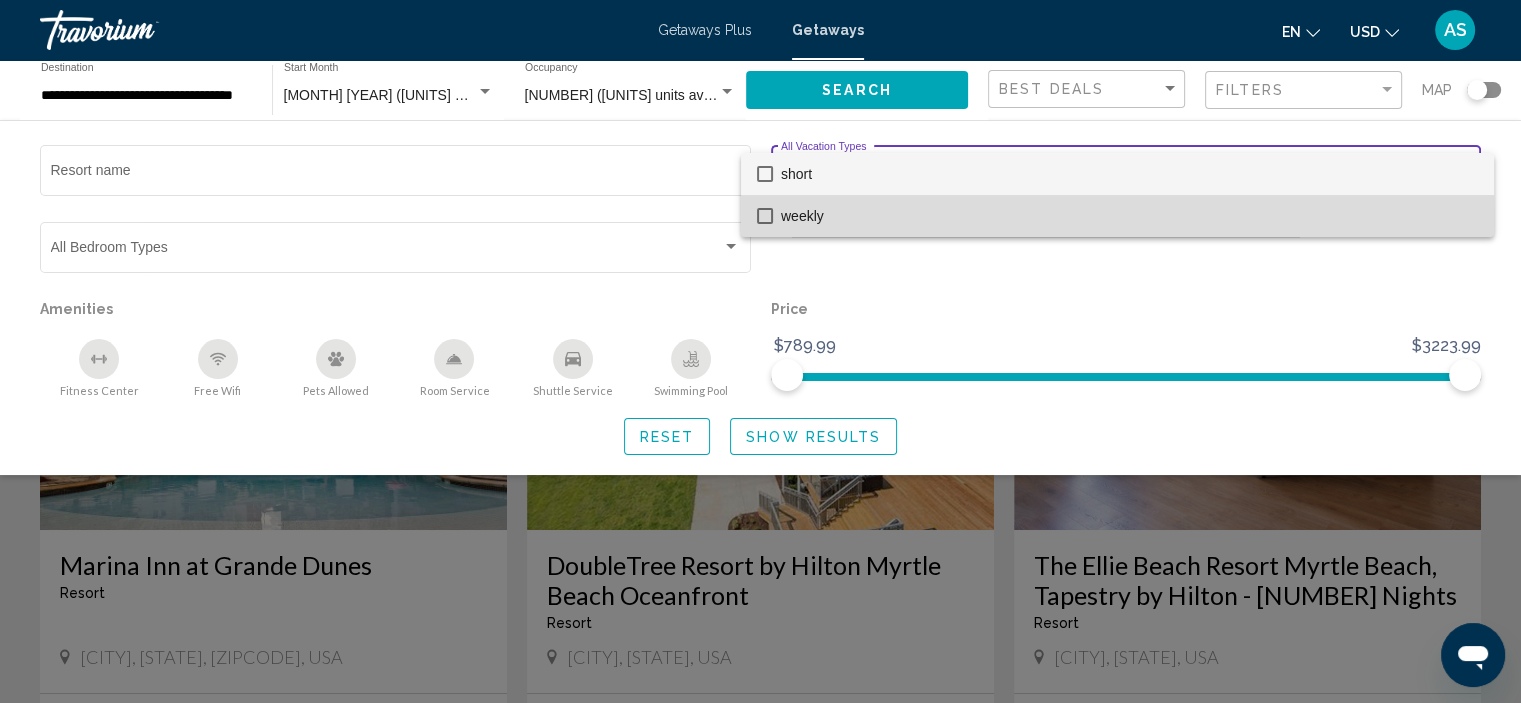 click at bounding box center (765, 216) 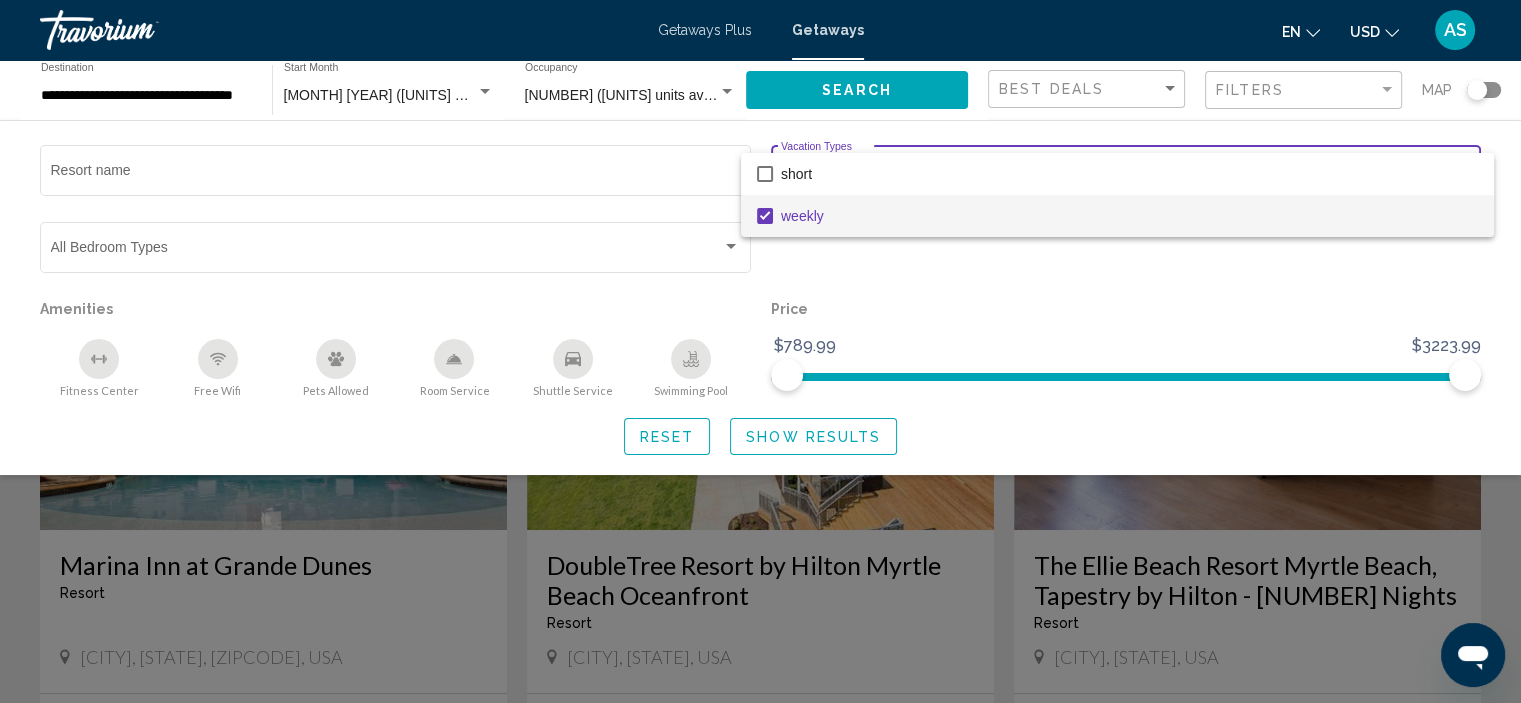 click at bounding box center (760, 351) 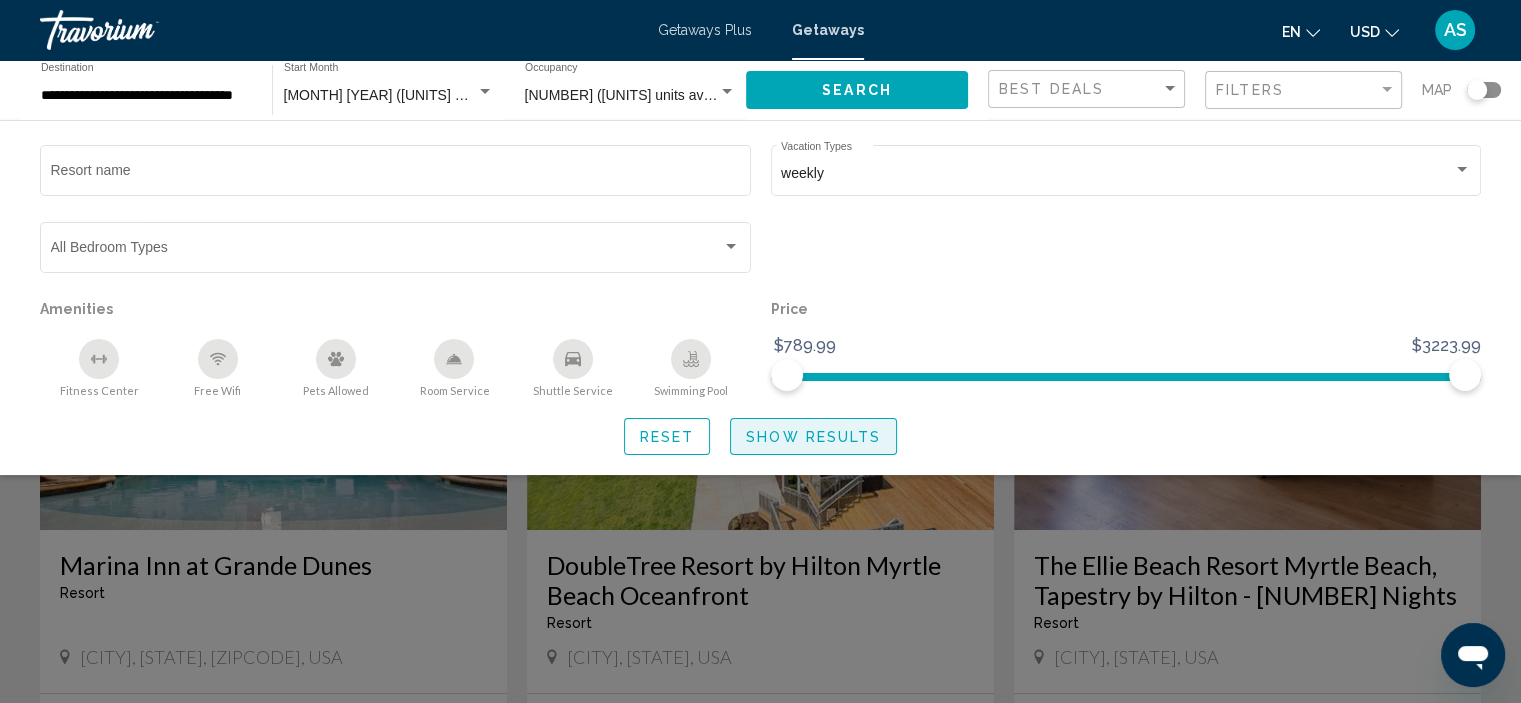 click on "Show Results" 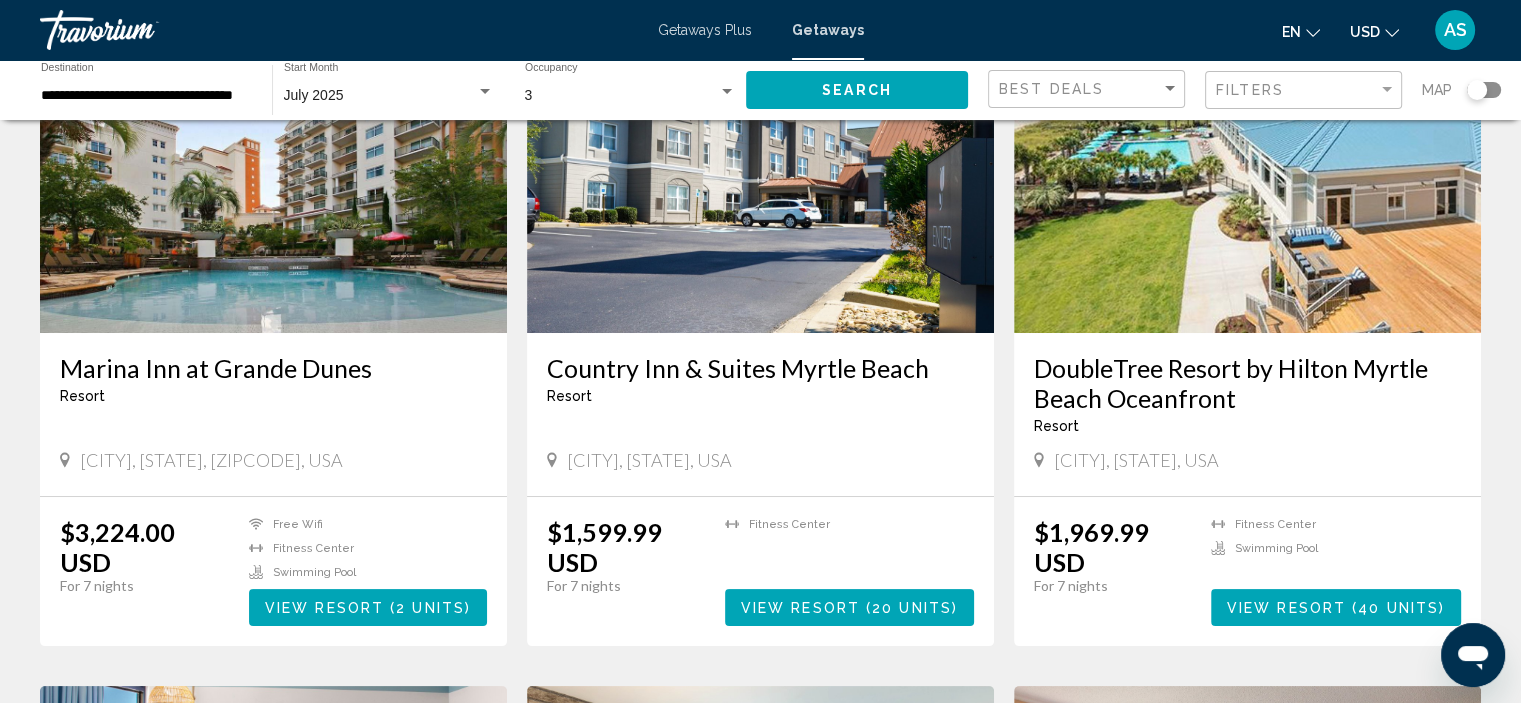 scroll, scrollTop: 198, scrollLeft: 0, axis: vertical 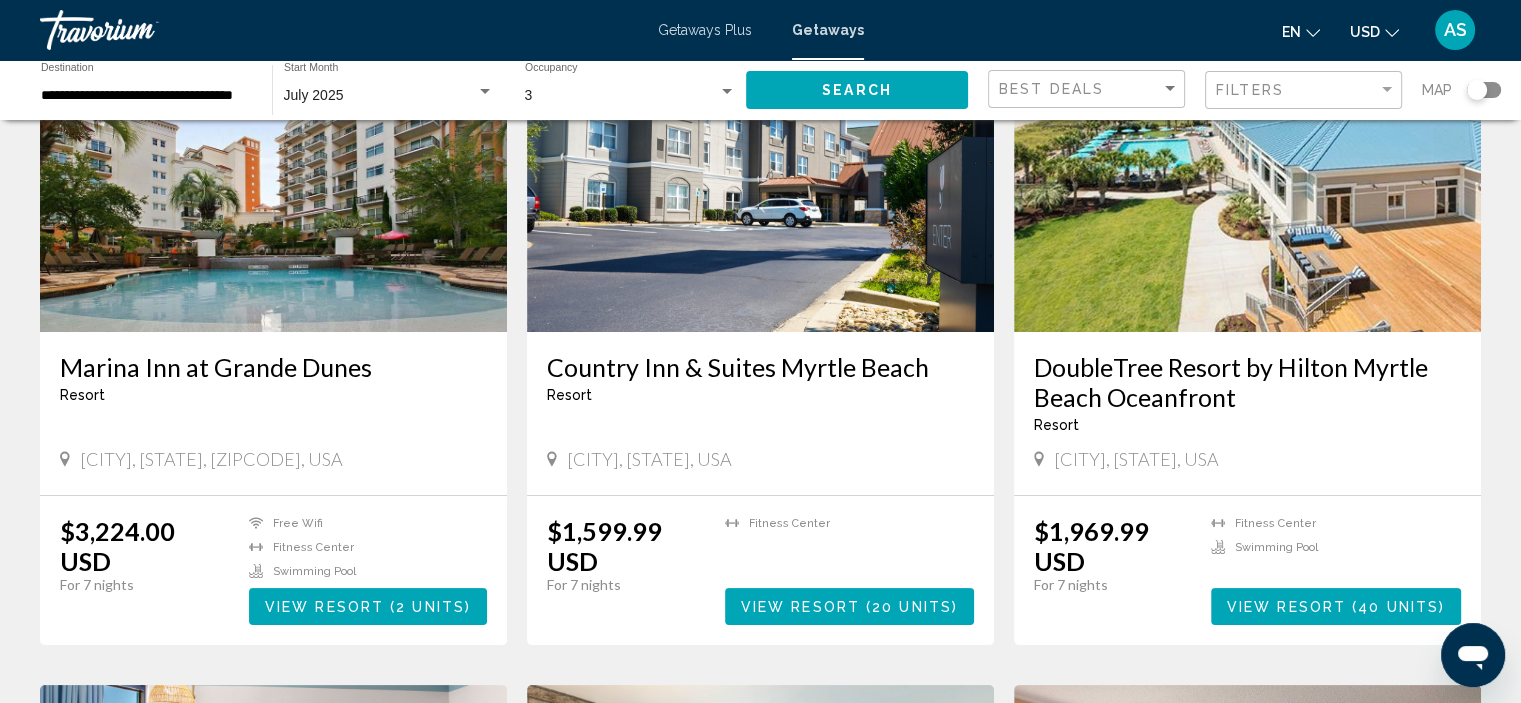 click on "Marina Inn at Grande Dunes" at bounding box center (273, 367) 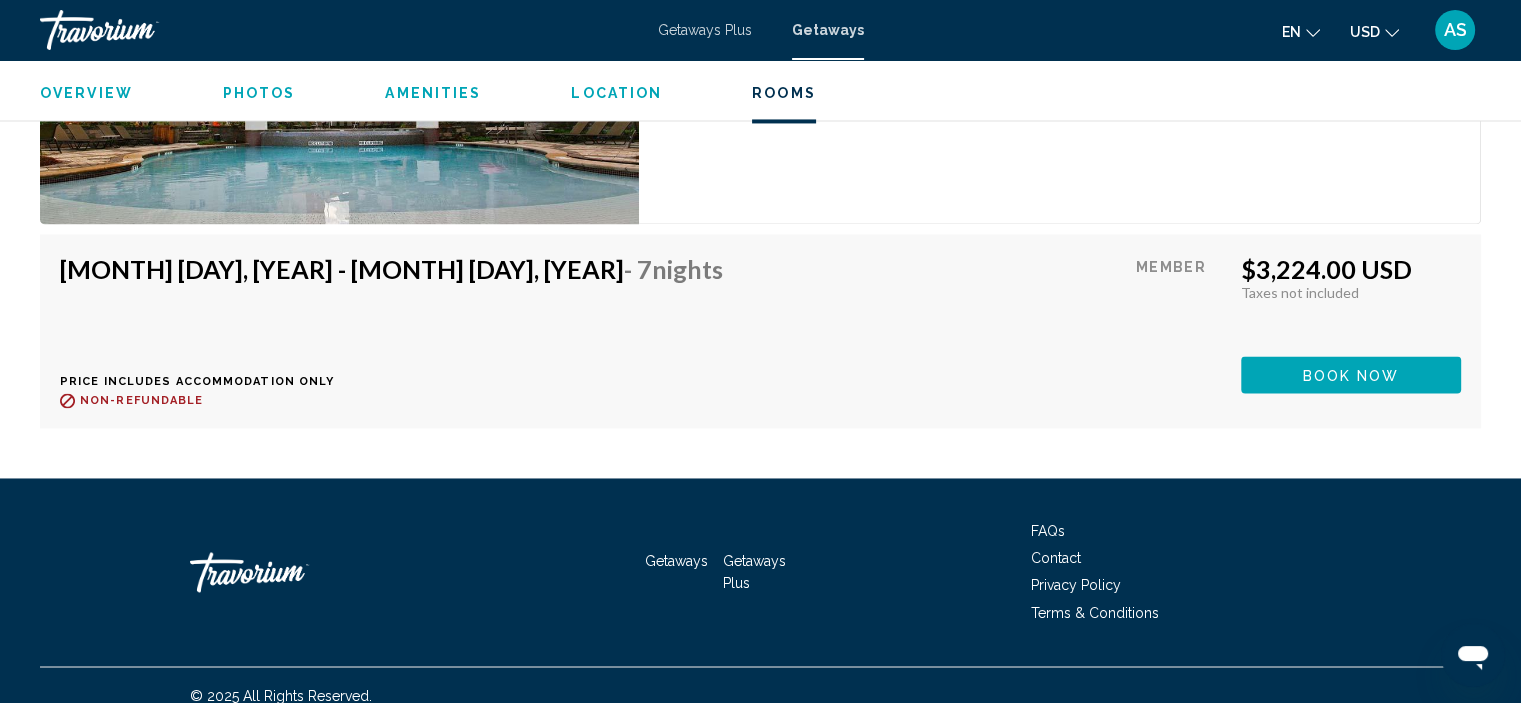 scroll, scrollTop: 3199, scrollLeft: 0, axis: vertical 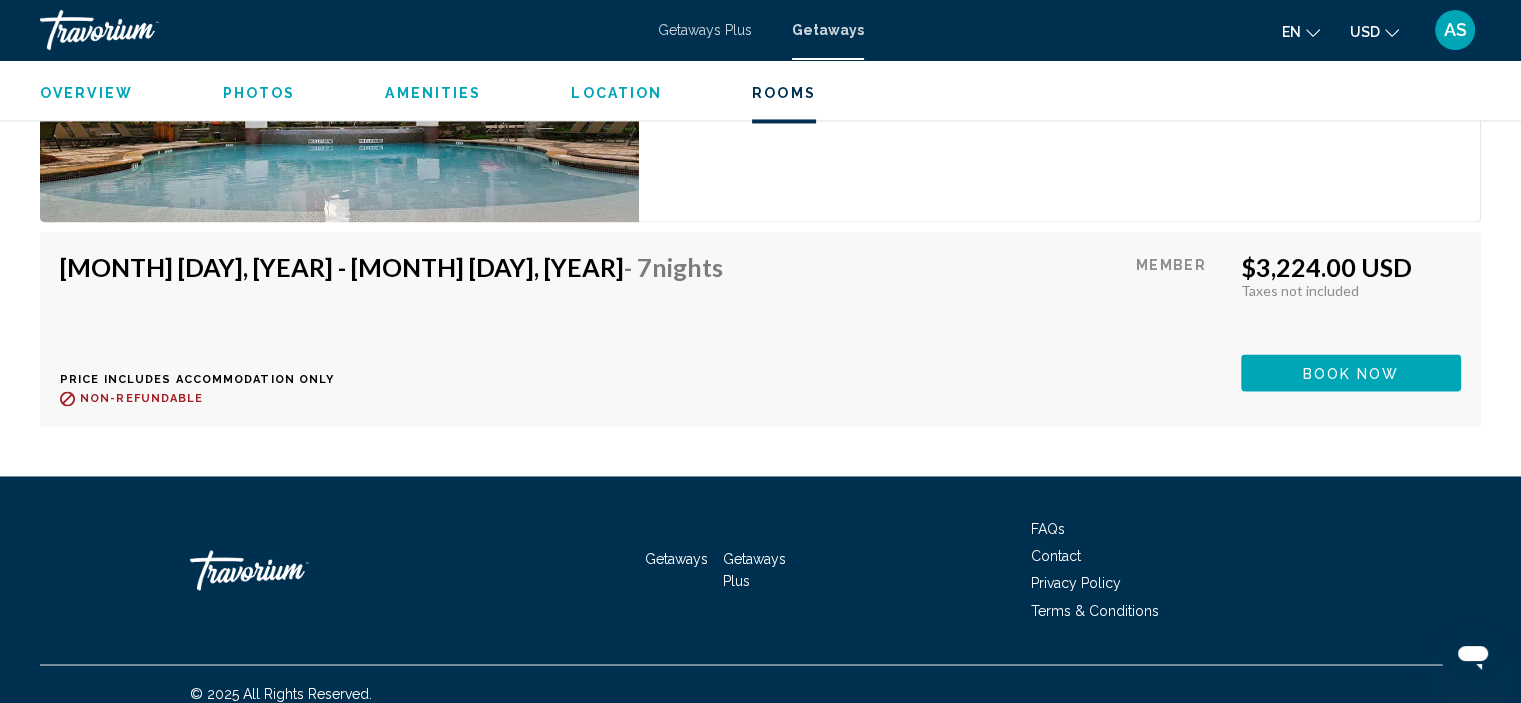 click on "Book now" at bounding box center [1351, 373] 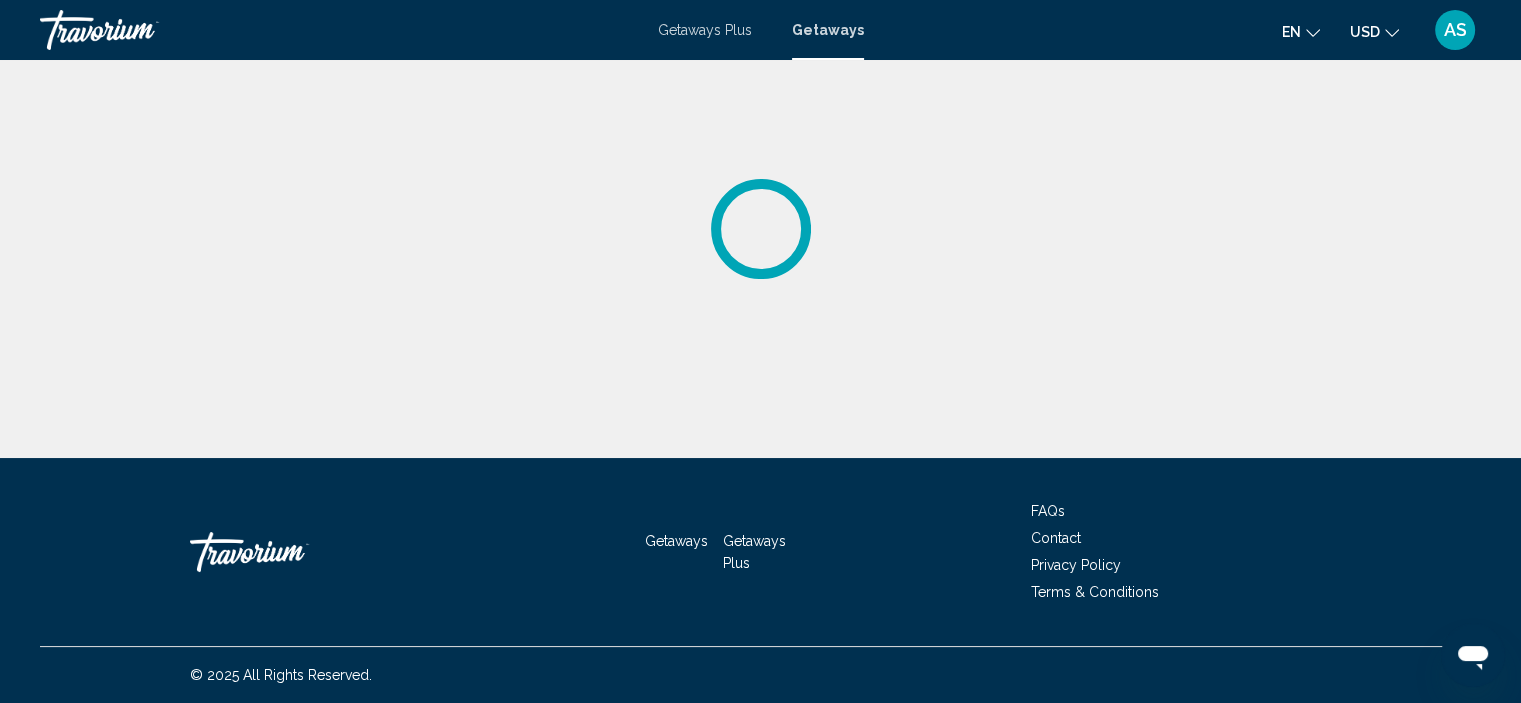 scroll, scrollTop: 0, scrollLeft: 0, axis: both 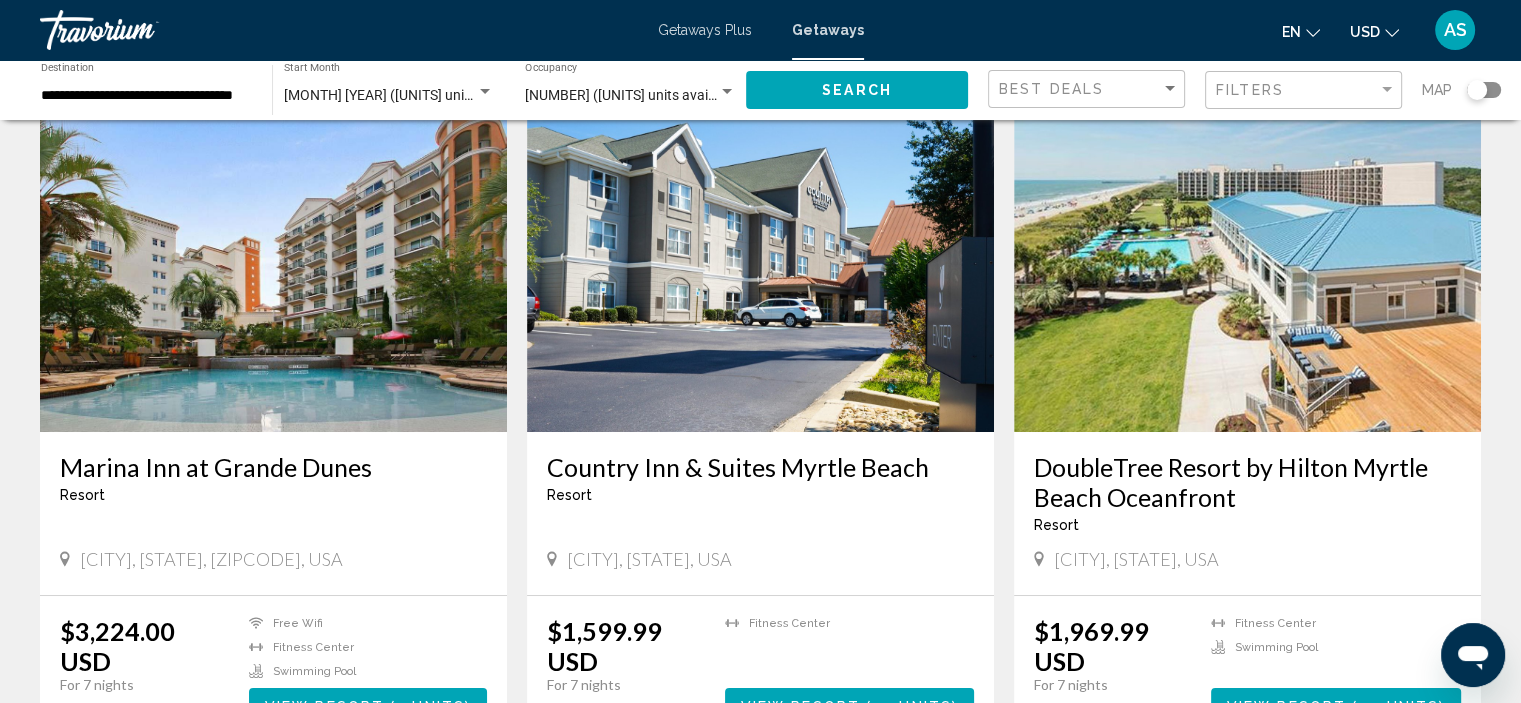 click on "**********" 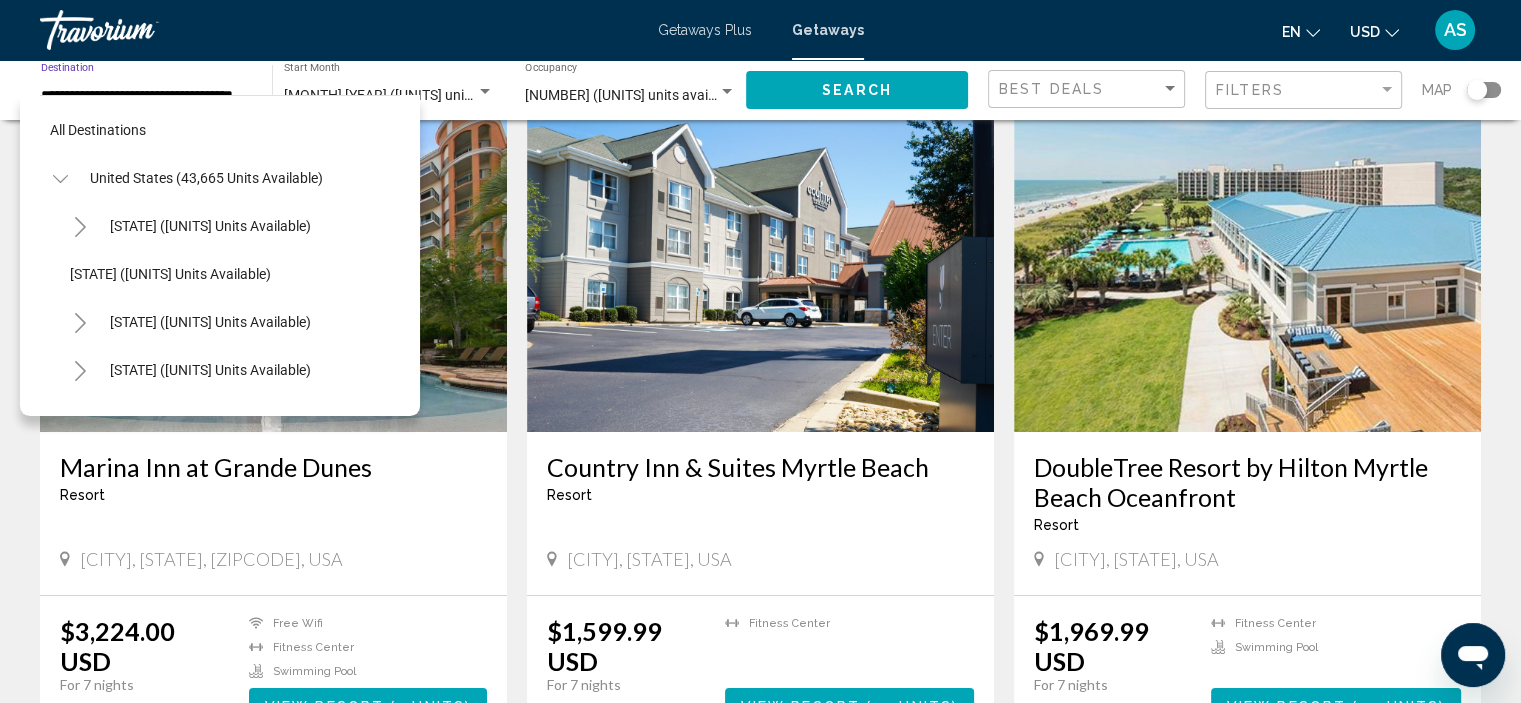 scroll, scrollTop: 0, scrollLeft: 20, axis: horizontal 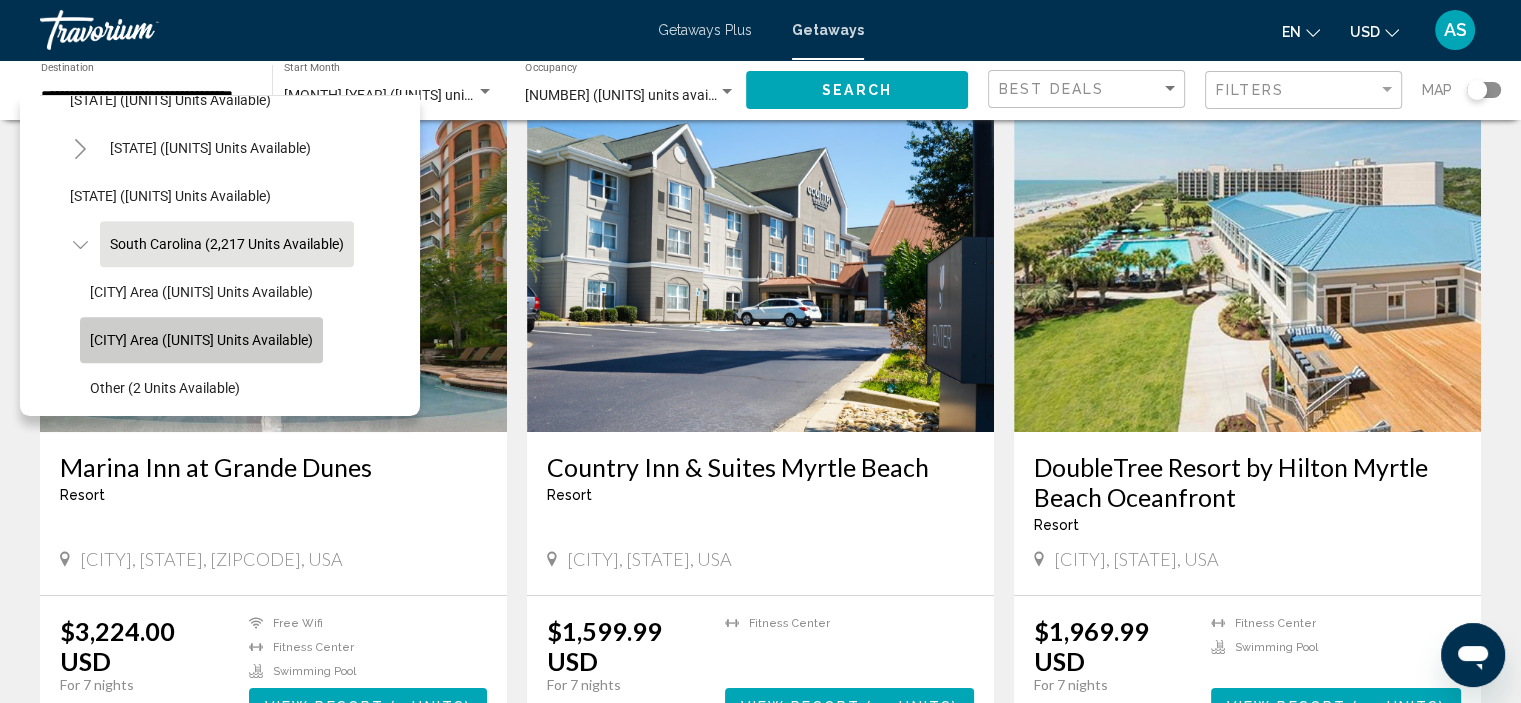 click on "[CITY] Area ([UNITS] units available)" 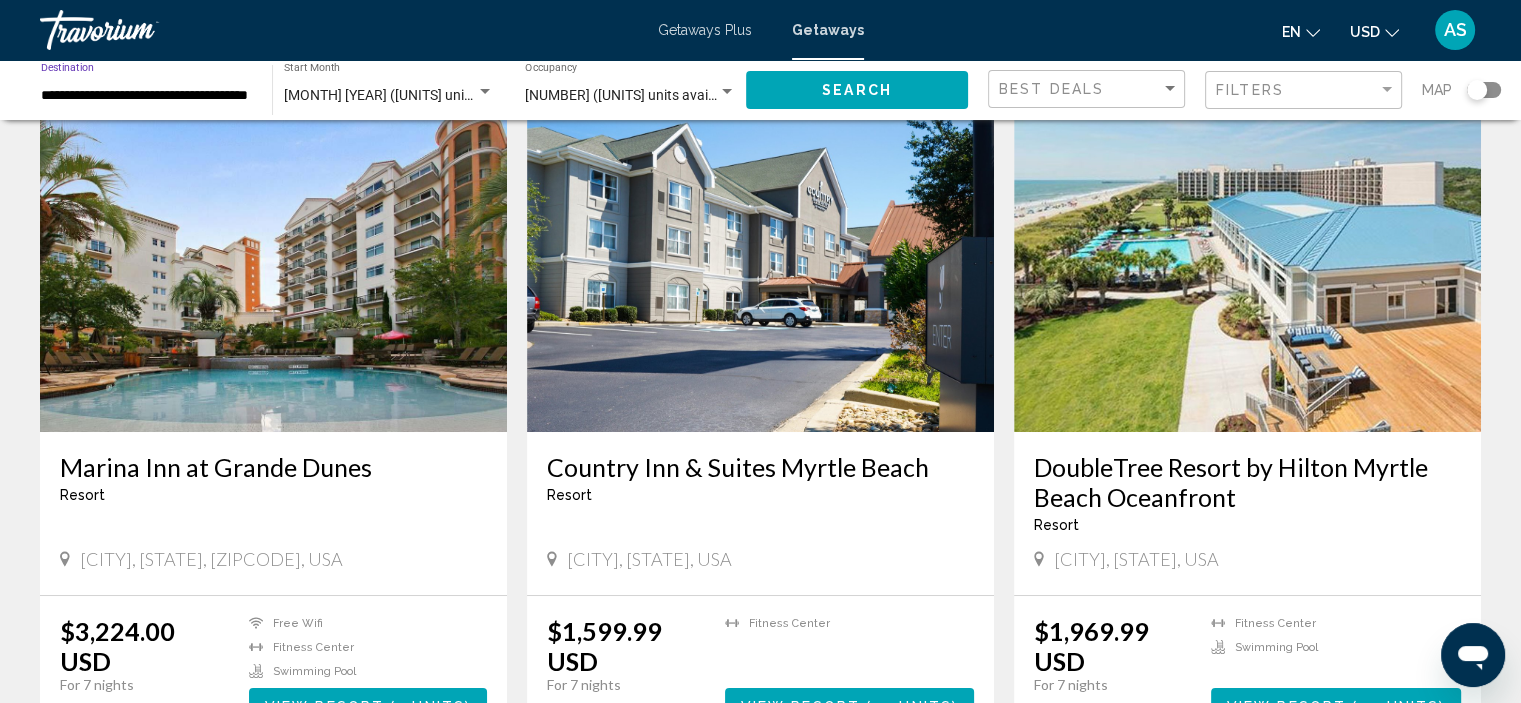scroll, scrollTop: 0, scrollLeft: 20, axis: horizontal 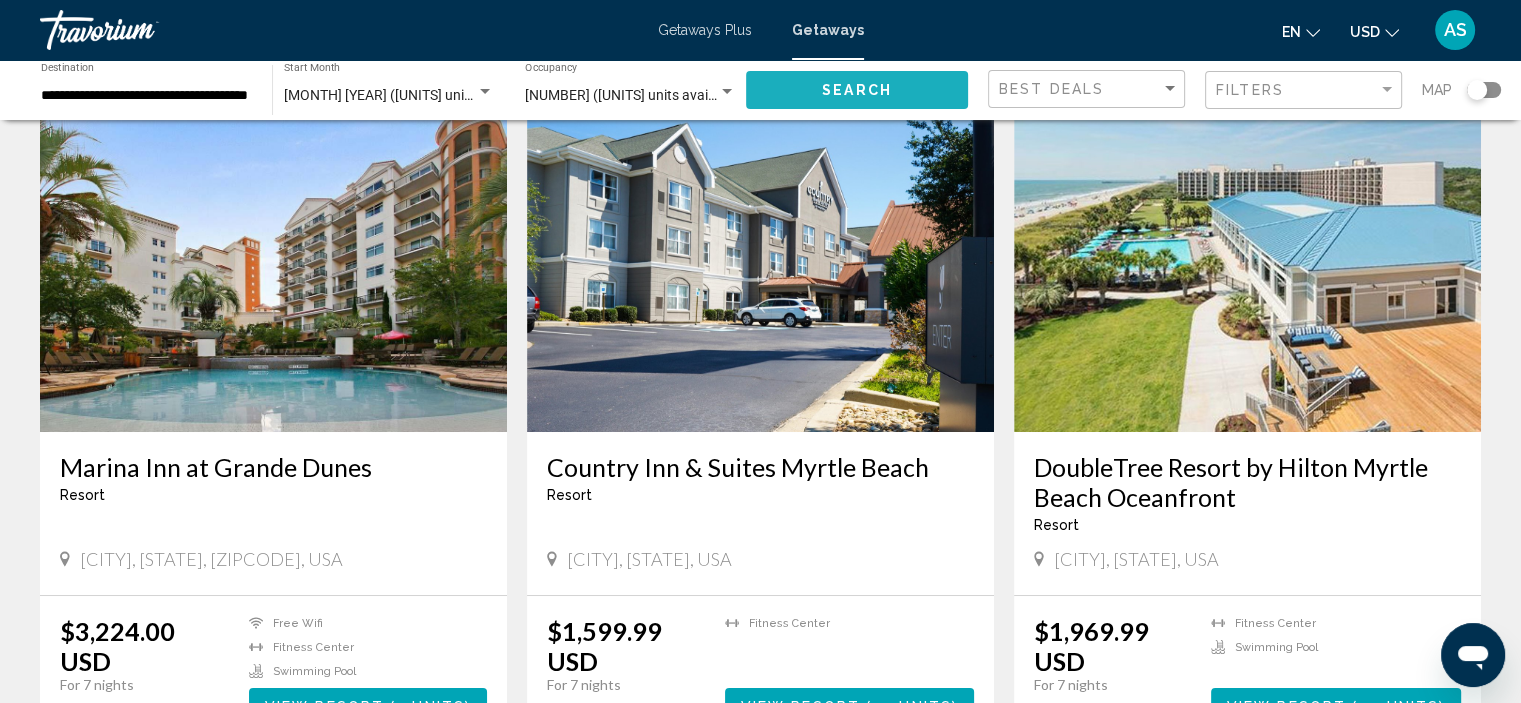 click on "Search" 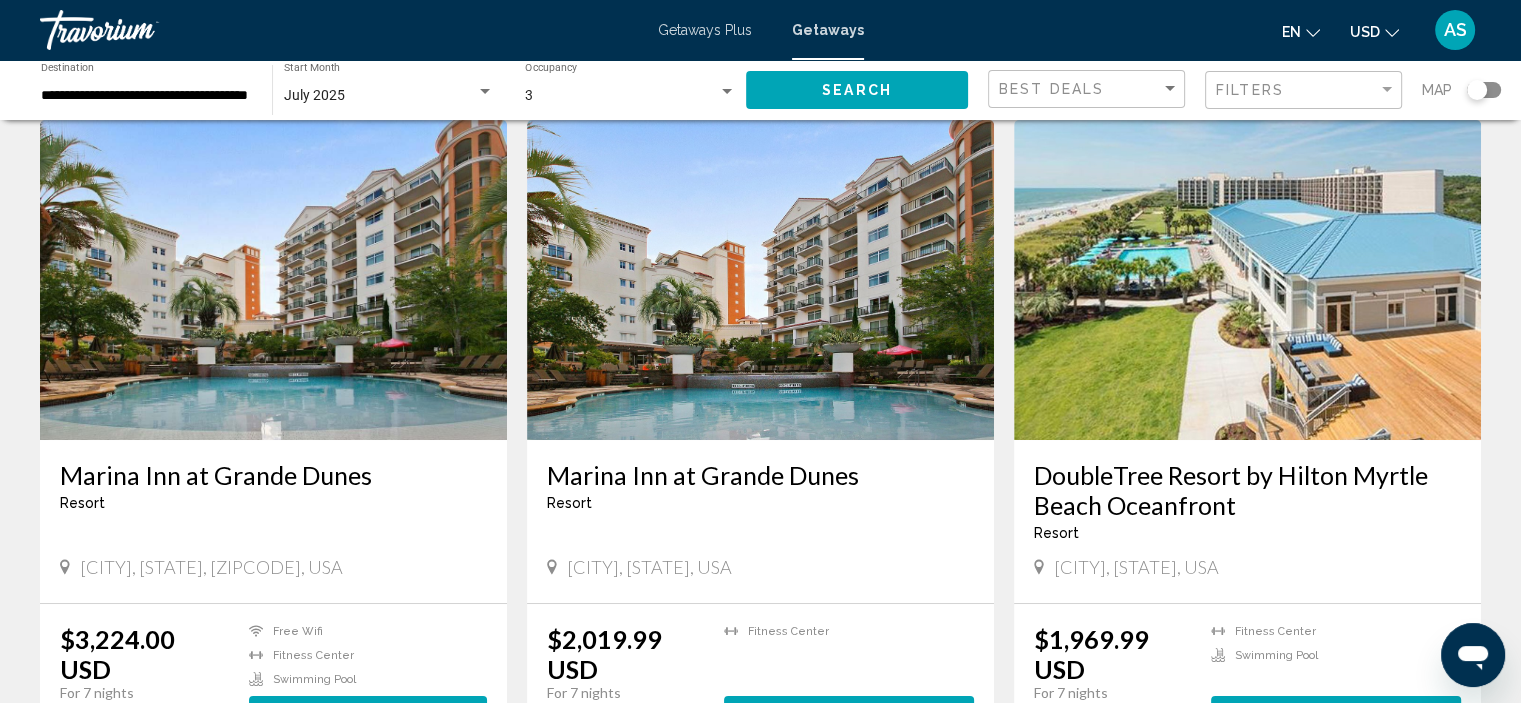 scroll, scrollTop: 0, scrollLeft: 0, axis: both 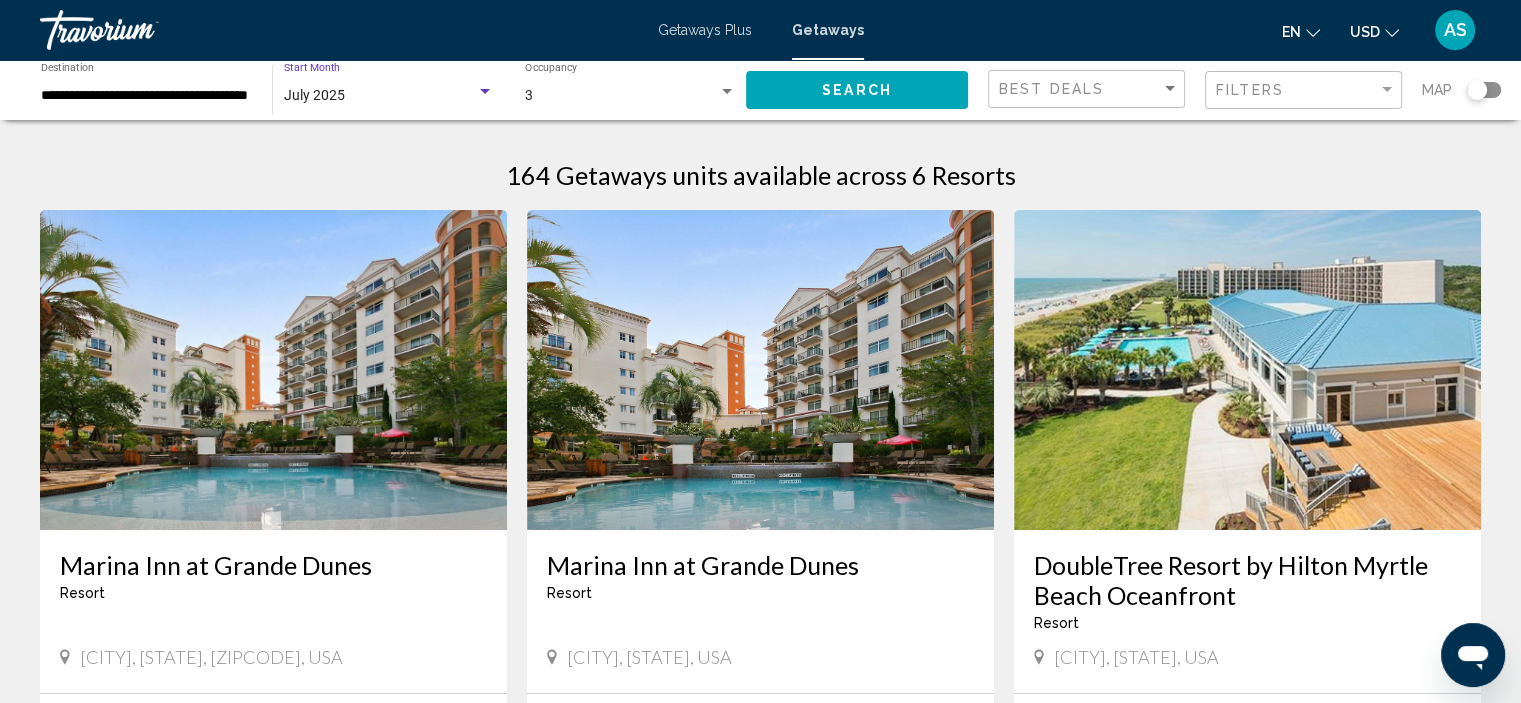 click on "July 2025" at bounding box center (380, 96) 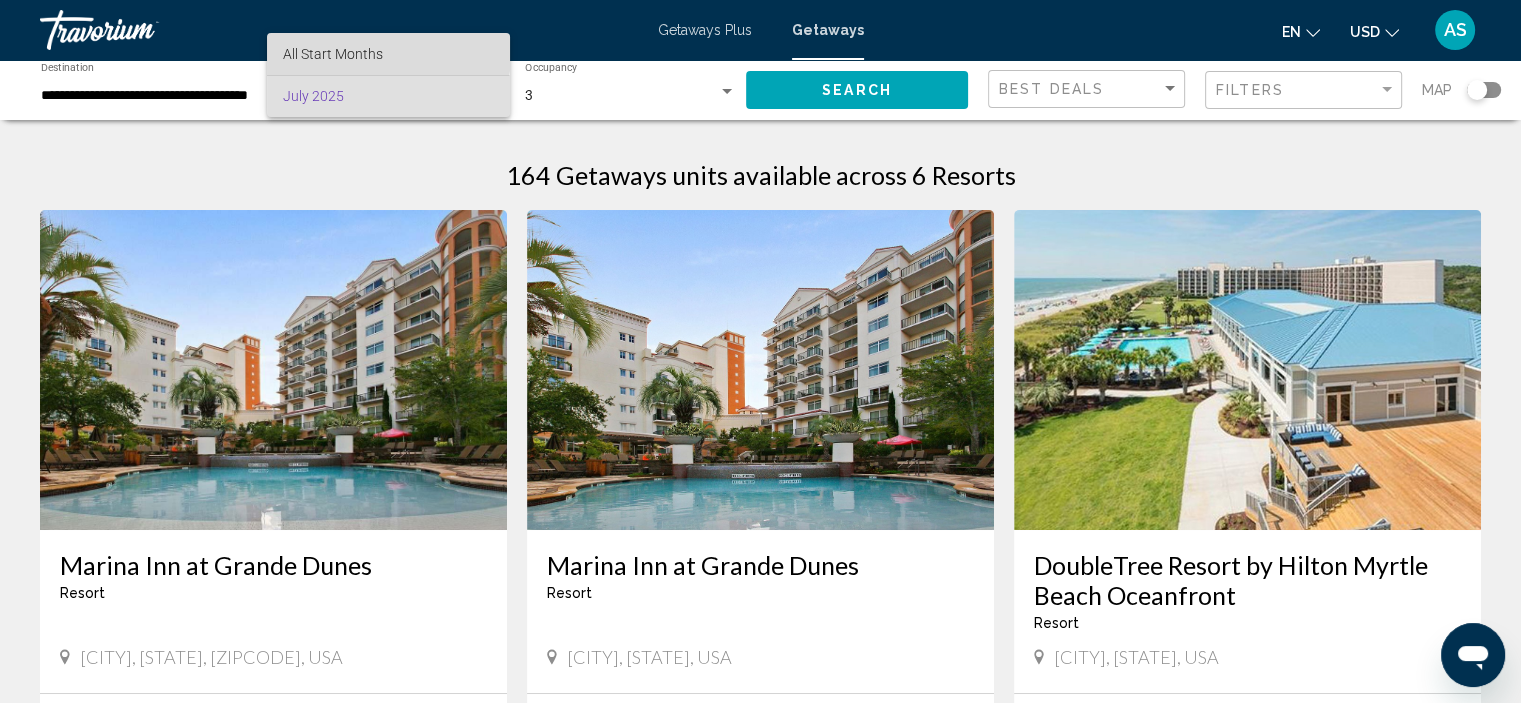 click on "All Start Months" at bounding box center [333, 54] 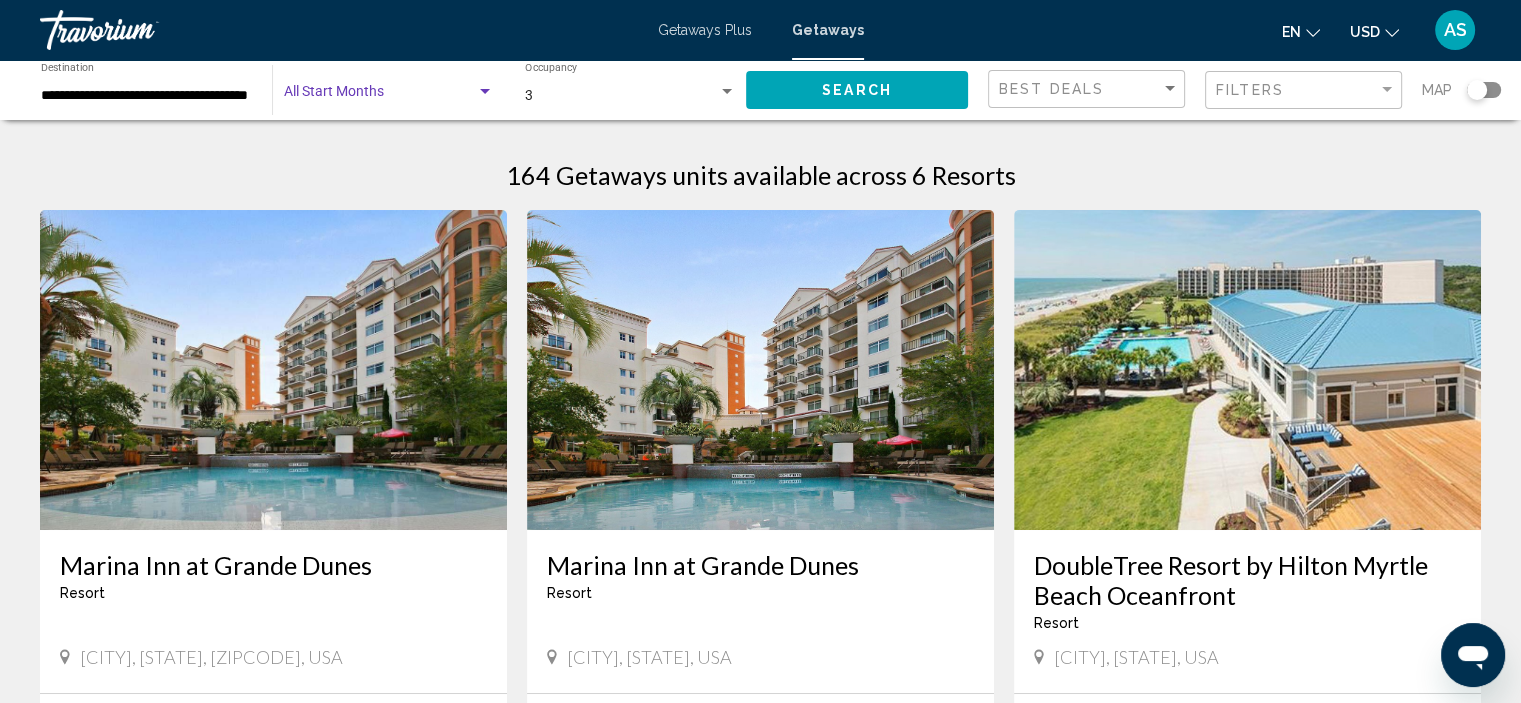 click at bounding box center [380, 96] 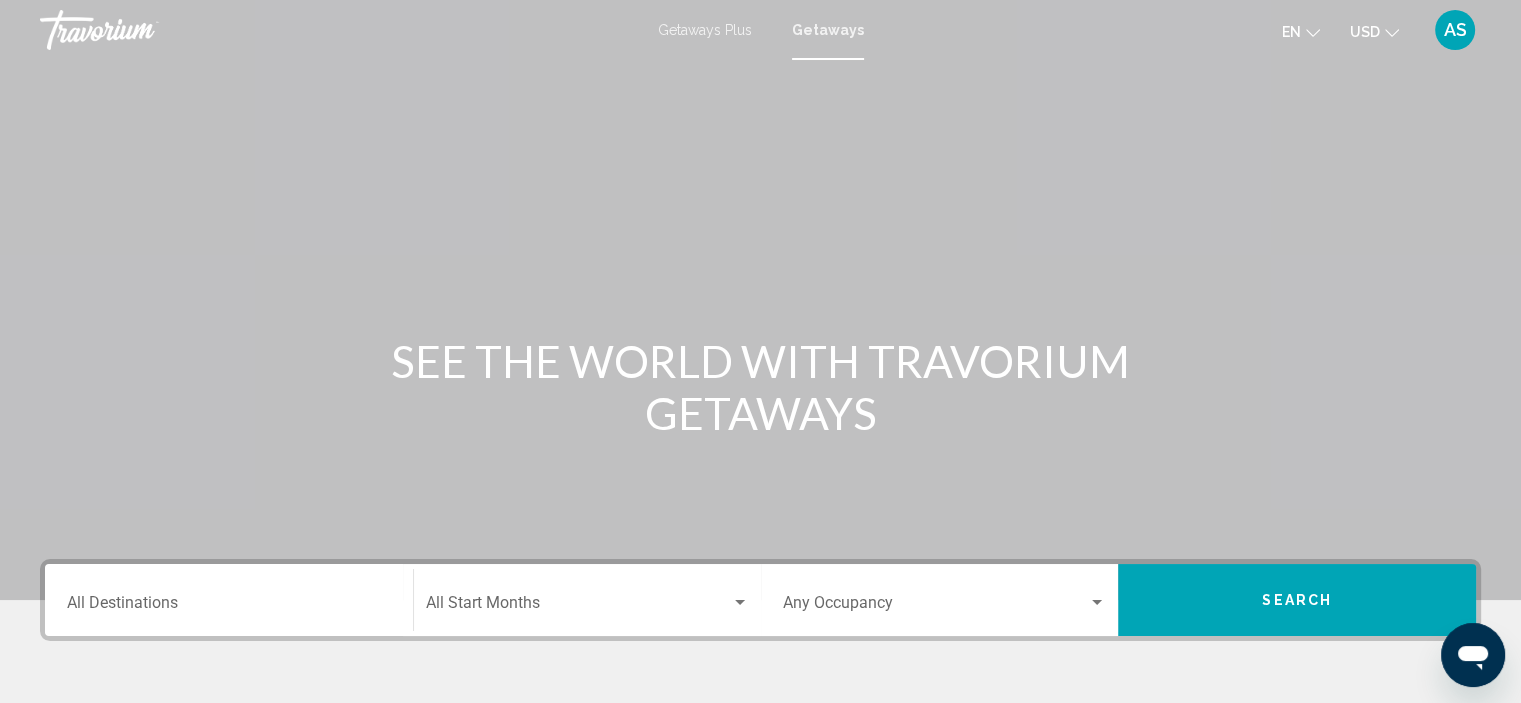 click on "Destination All Destinations" at bounding box center [229, 607] 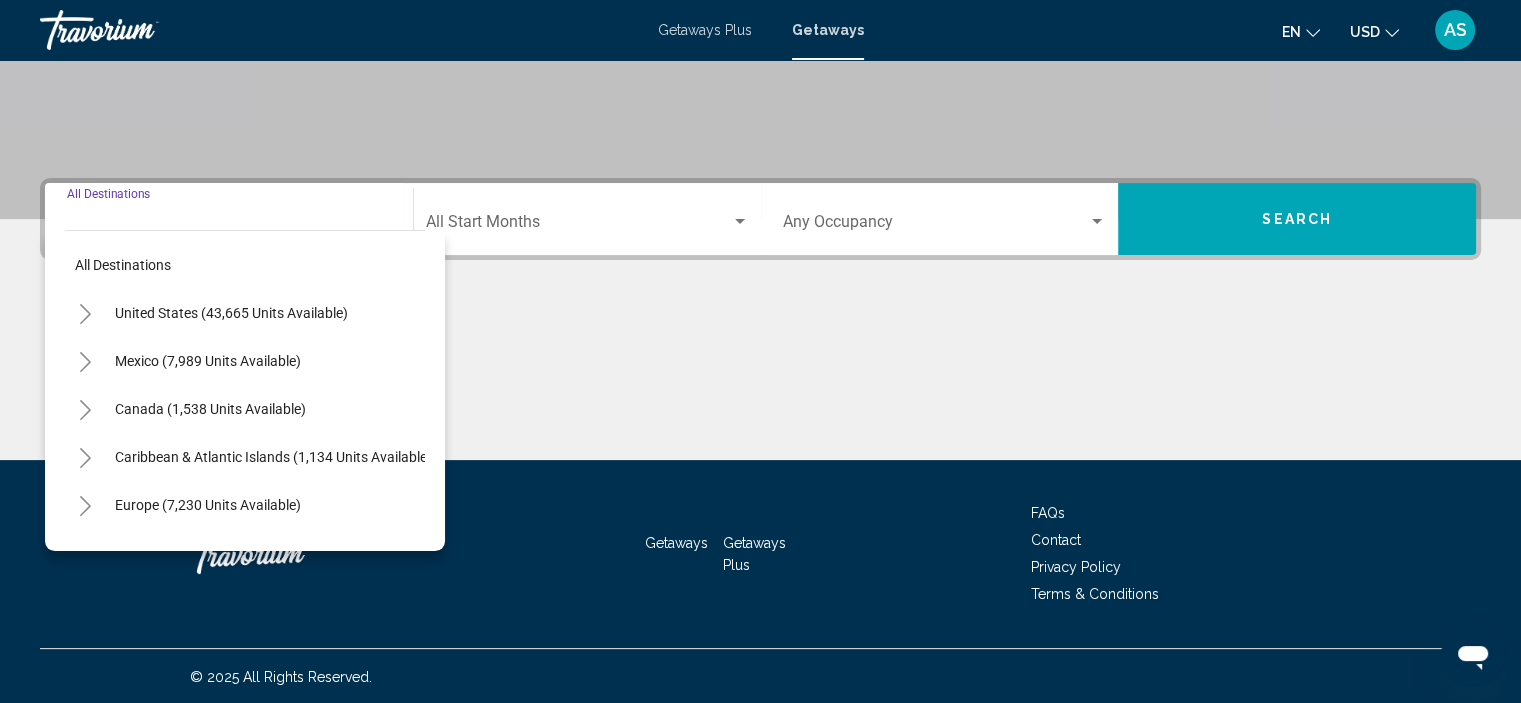 scroll, scrollTop: 382, scrollLeft: 0, axis: vertical 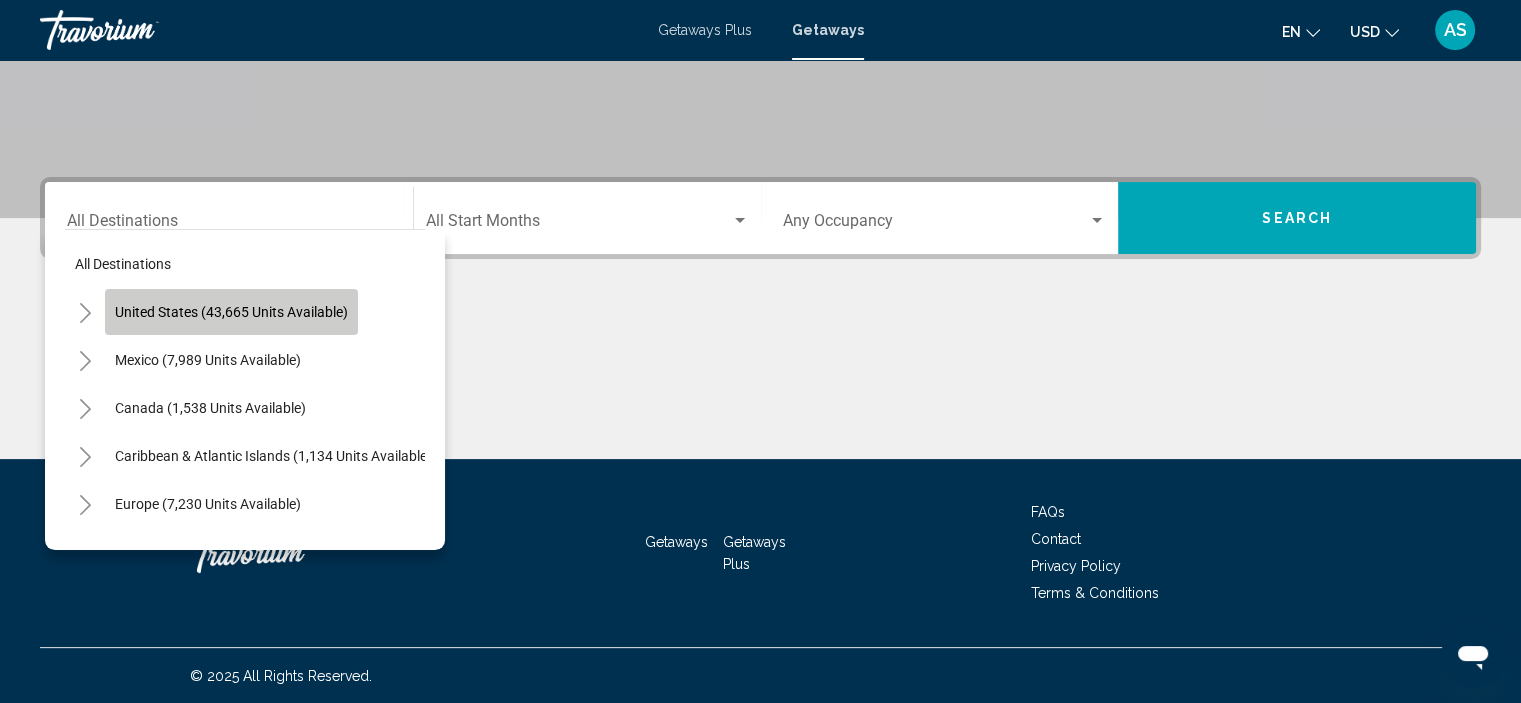 click on "United States (43,665 units available)" 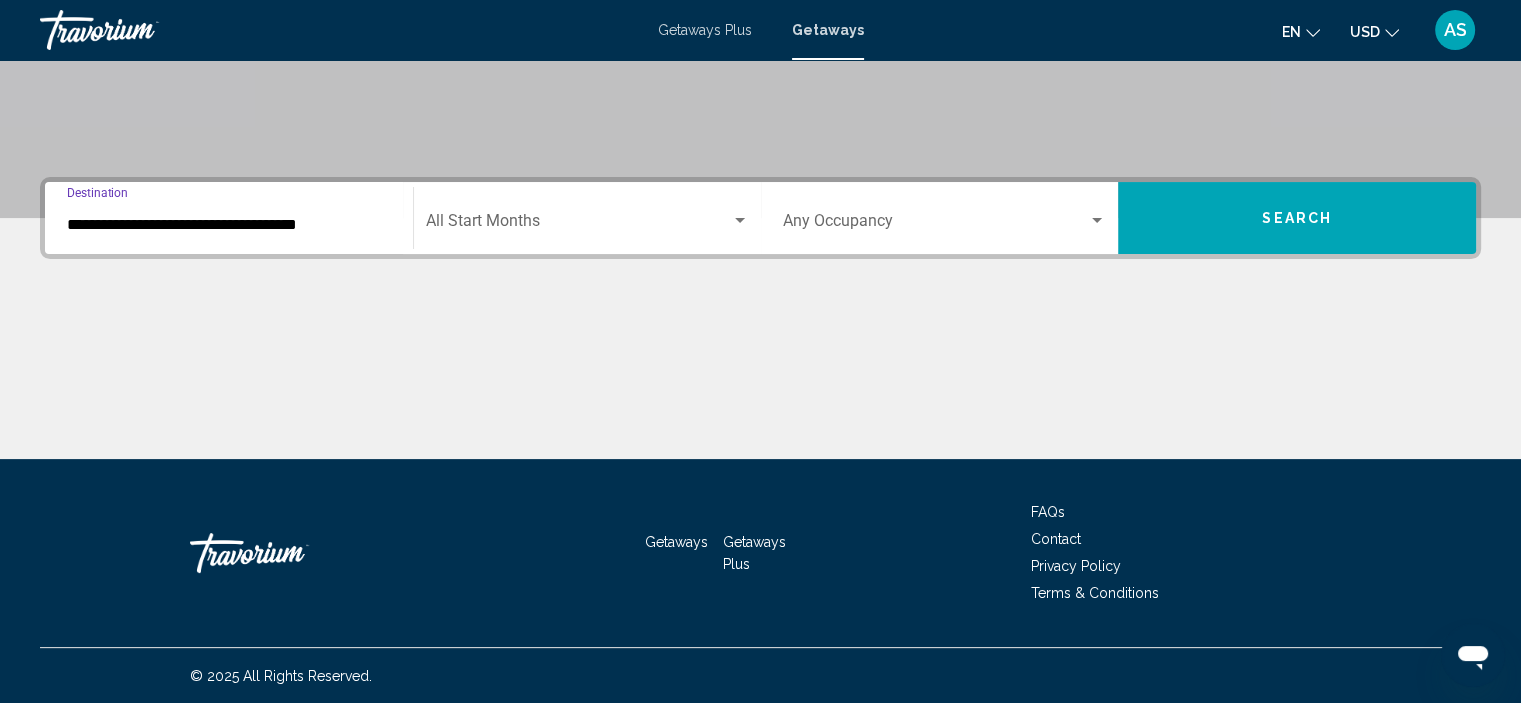 click on "**********" at bounding box center [229, 225] 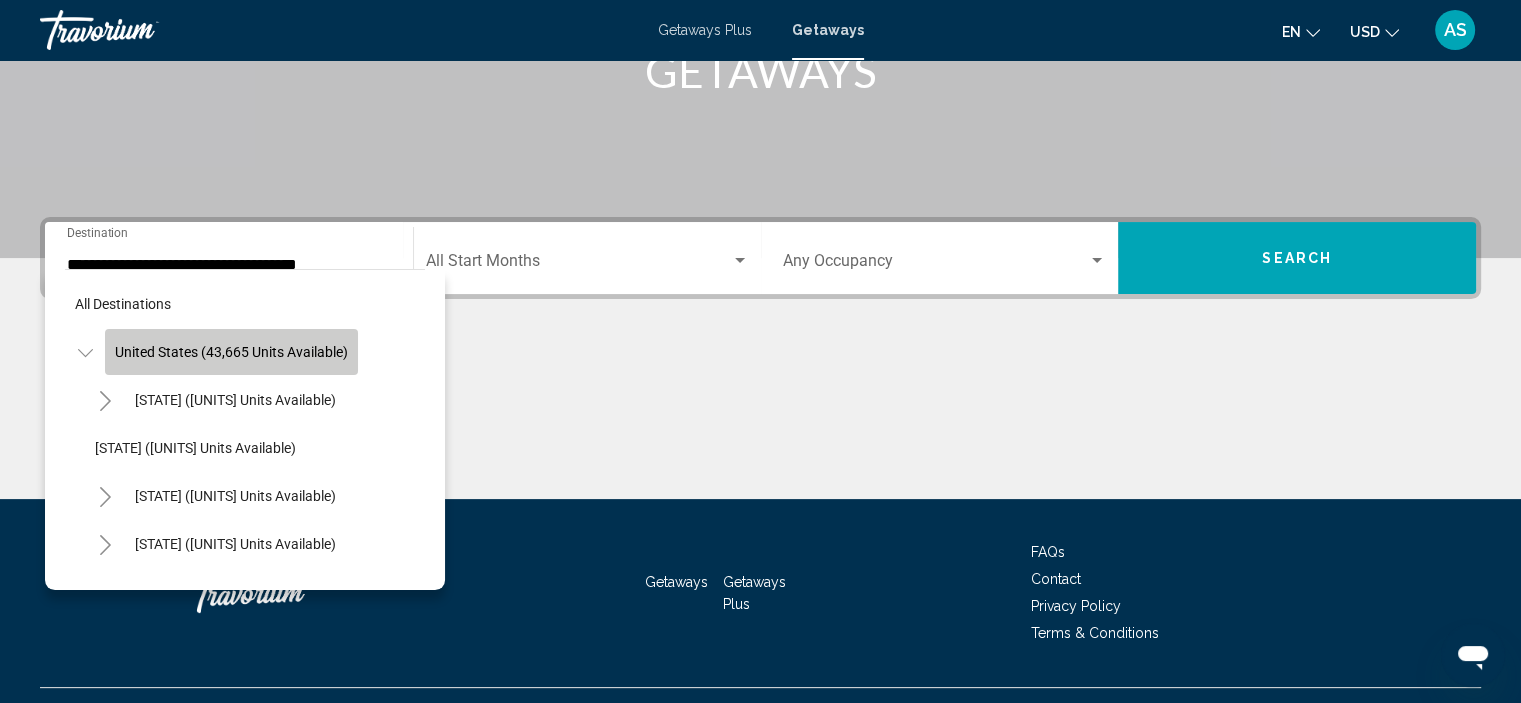 click on "United States (43,665 units available)" 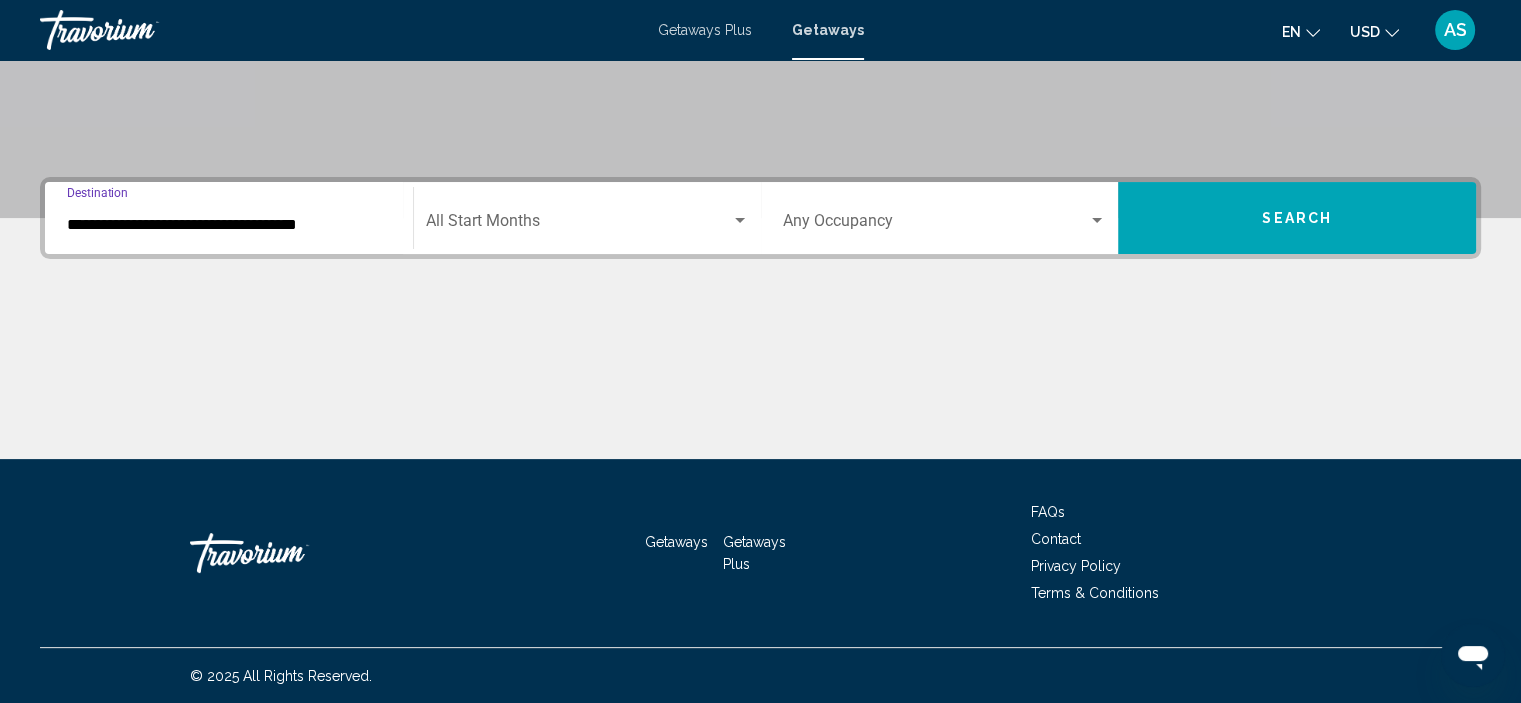 drag, startPoint x: 260, startPoint y: 211, endPoint x: 265, endPoint y: 231, distance: 20.615528 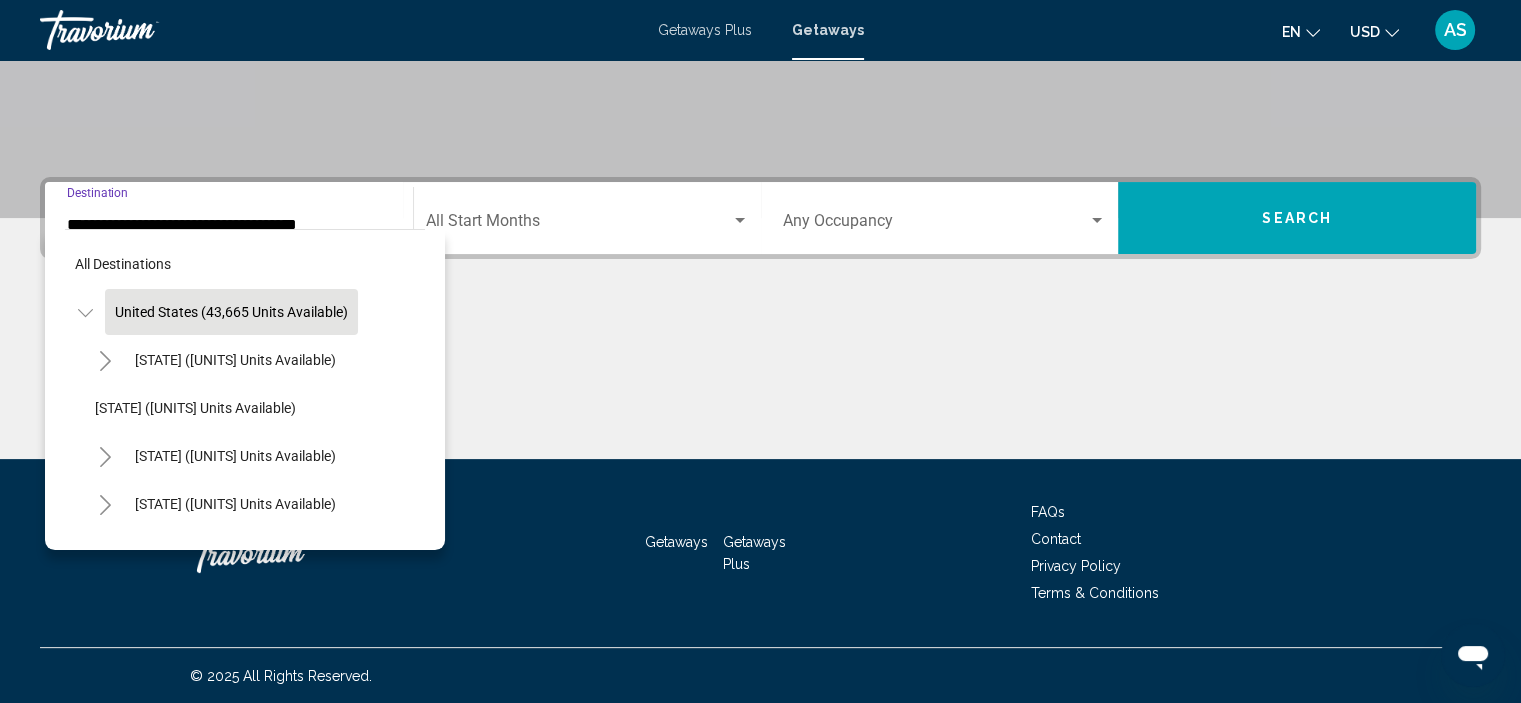 scroll, scrollTop: 342, scrollLeft: 0, axis: vertical 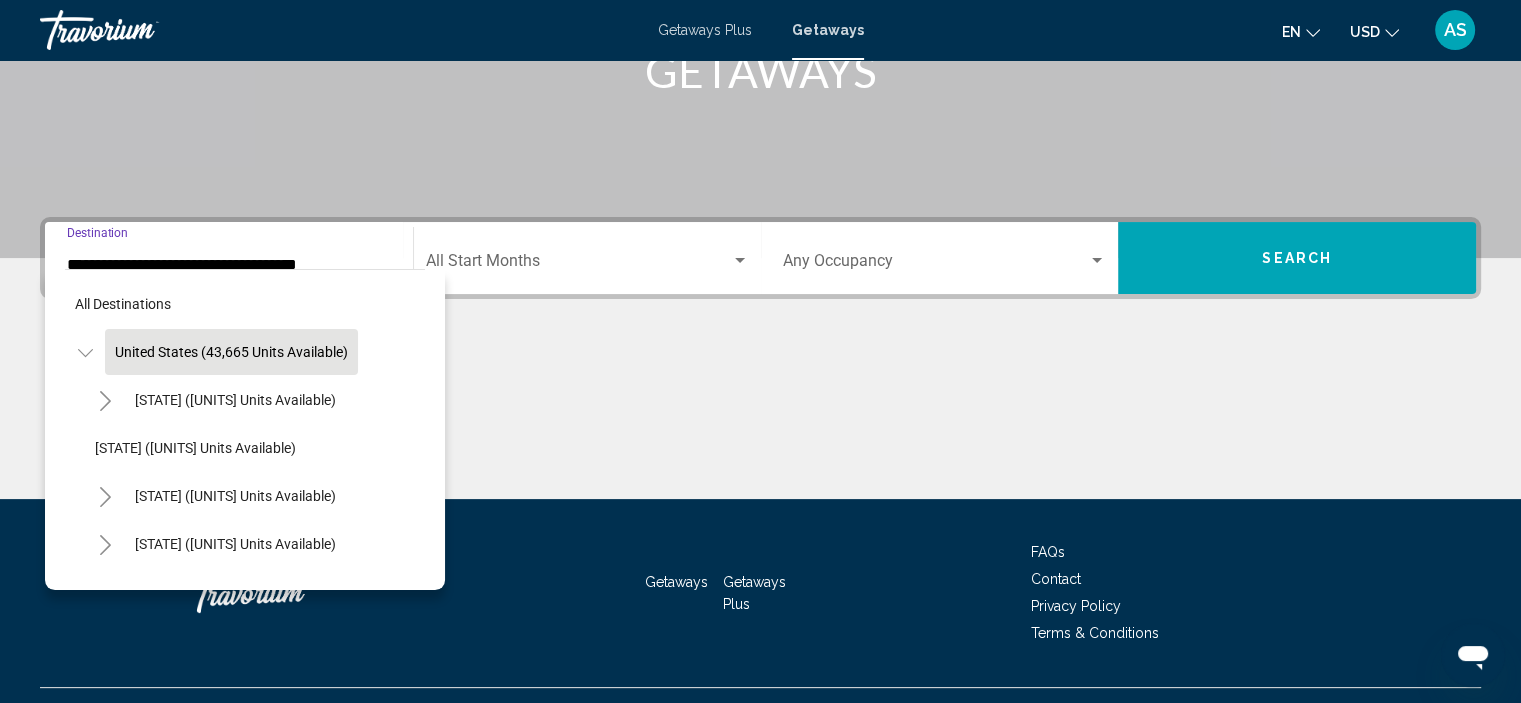 click on "United States (43,665 units available)" 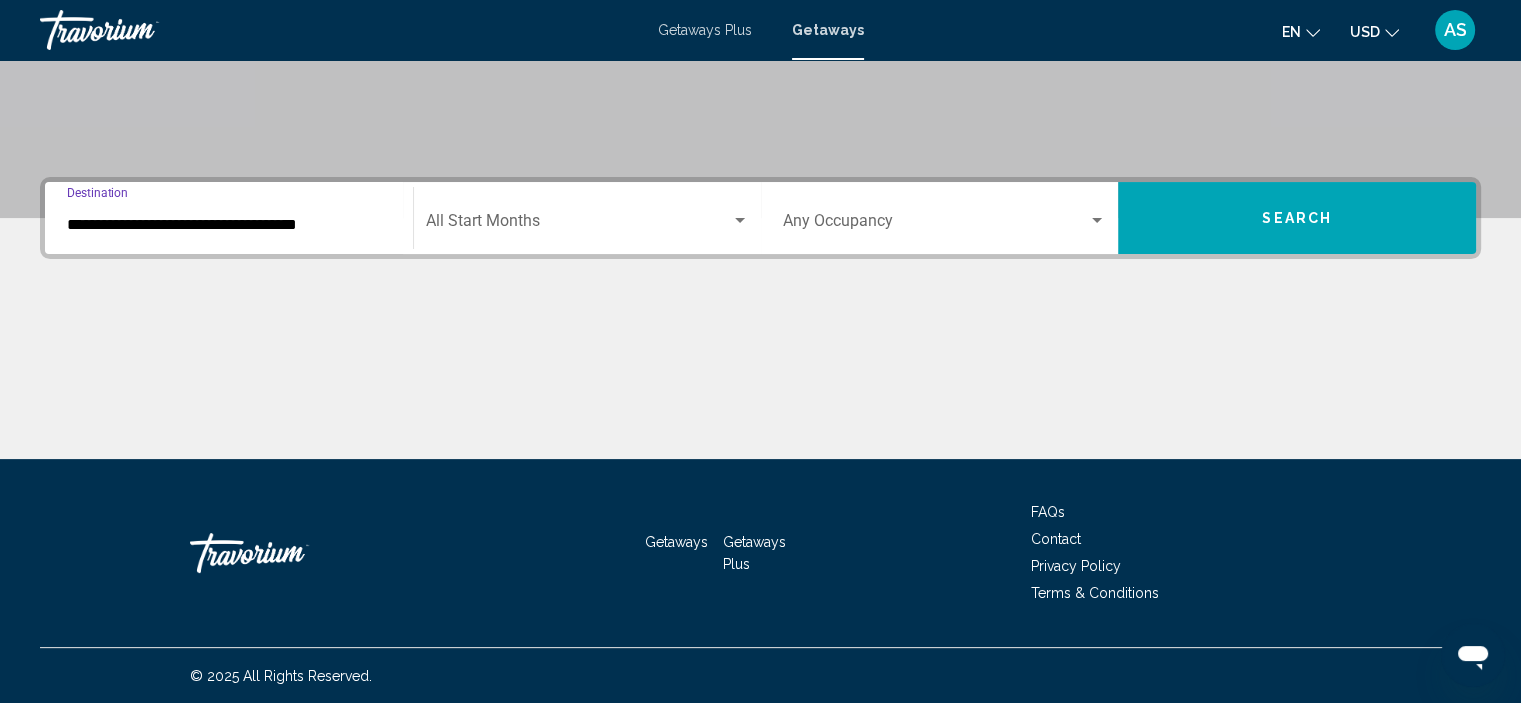 click on "**********" at bounding box center (229, 218) 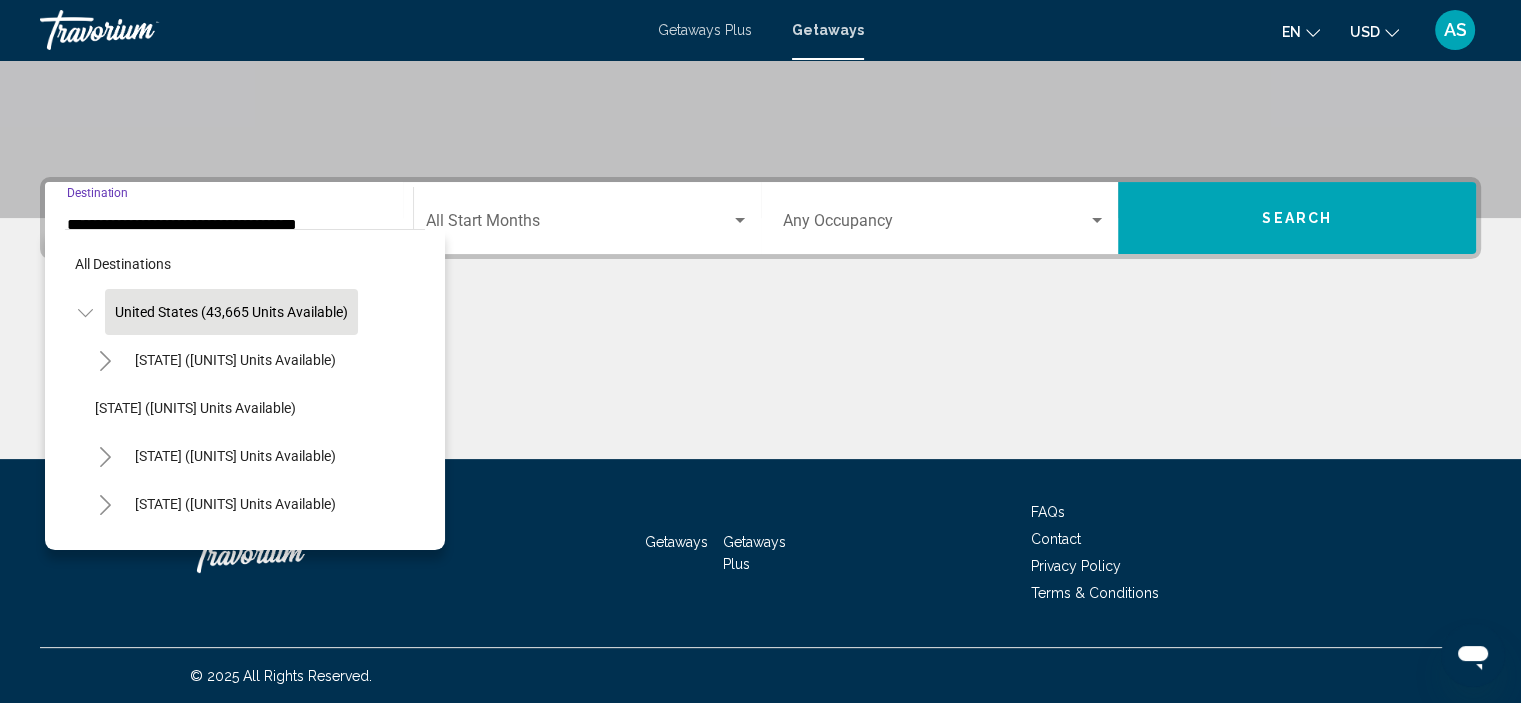scroll, scrollTop: 342, scrollLeft: 0, axis: vertical 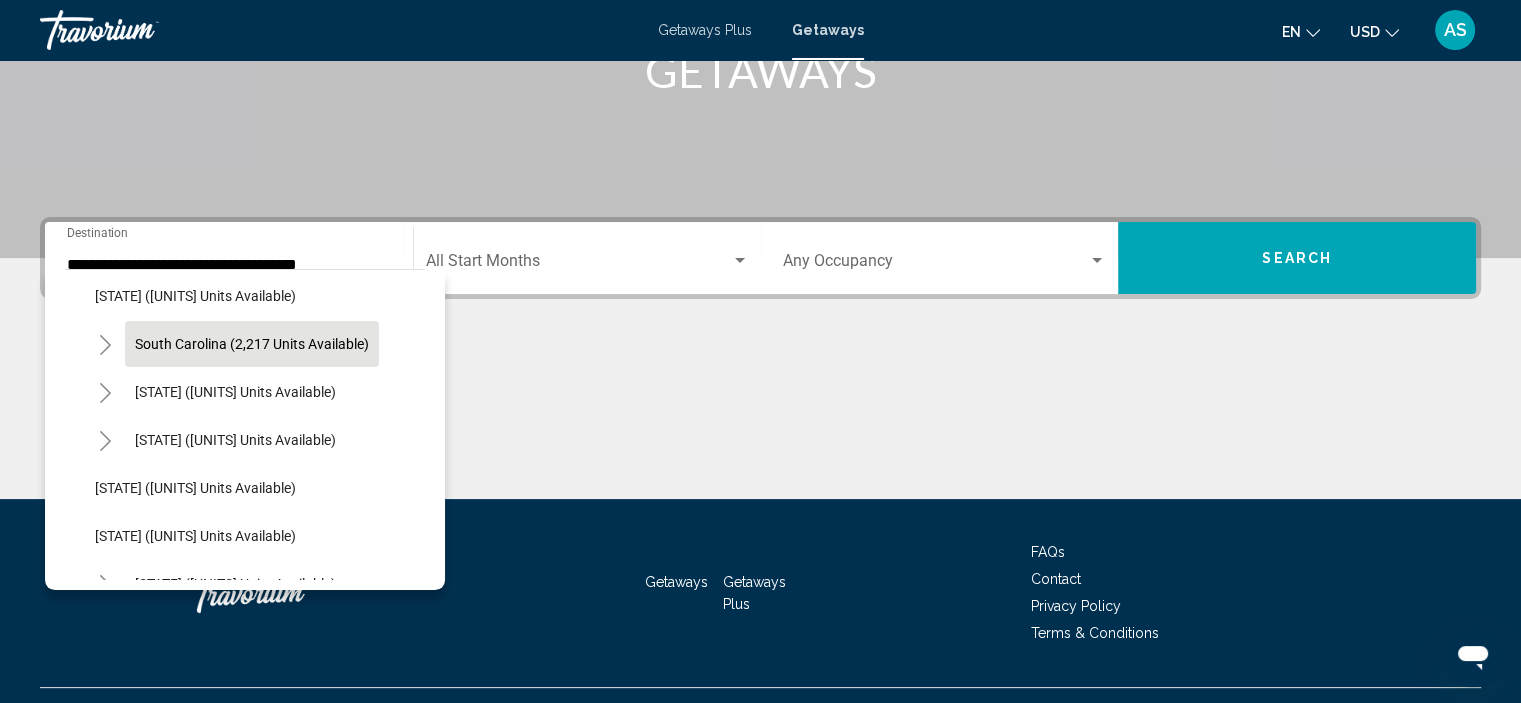 click on "South Carolina (2,217 units available)" 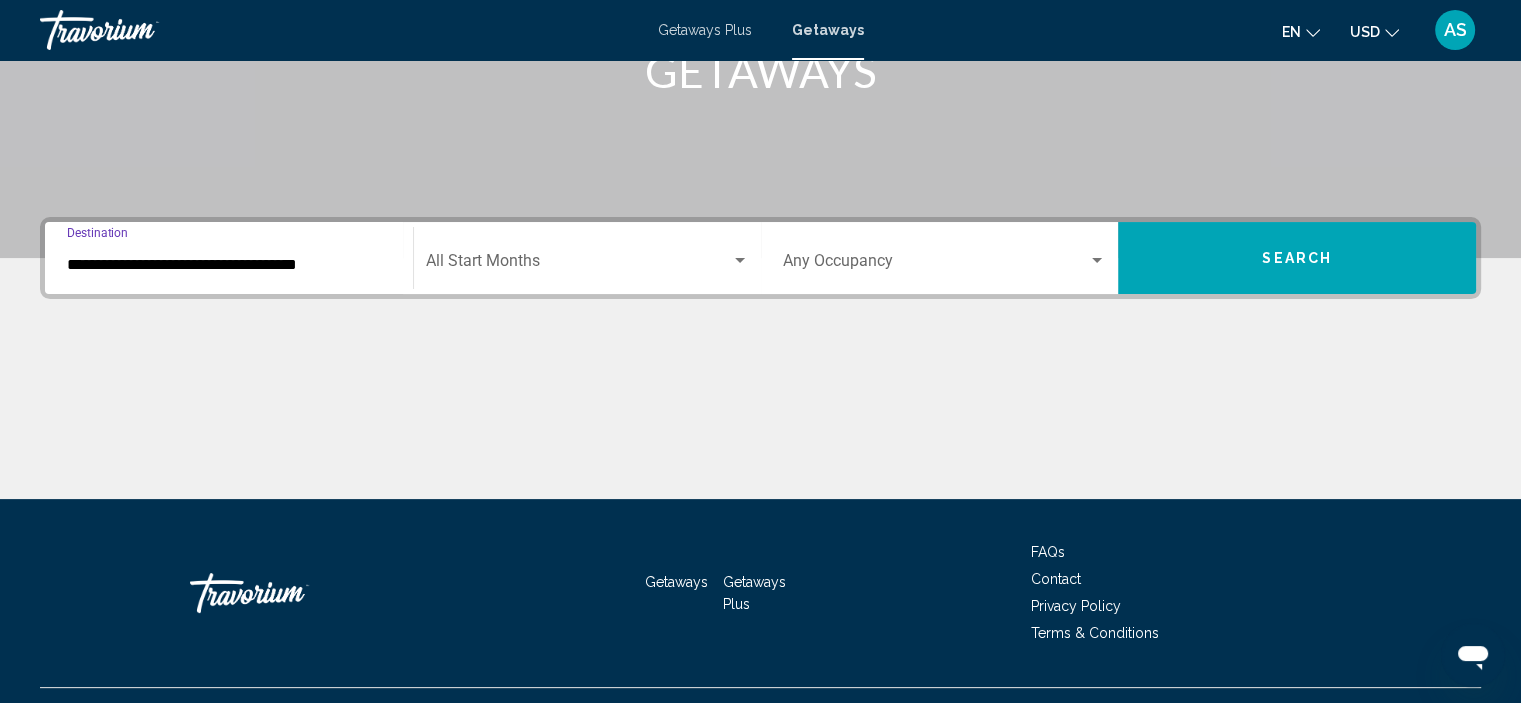 scroll, scrollTop: 382, scrollLeft: 0, axis: vertical 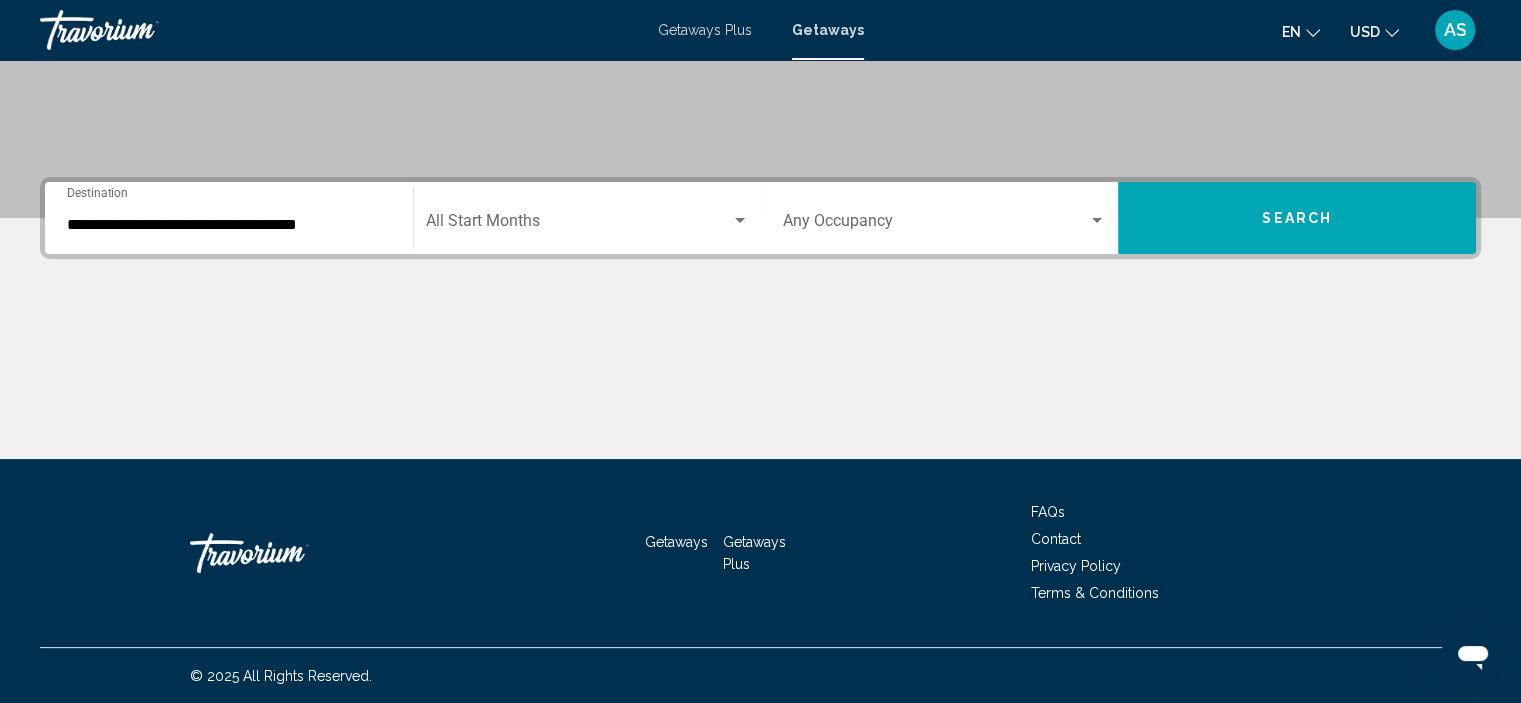 click on "**********" at bounding box center (229, 218) 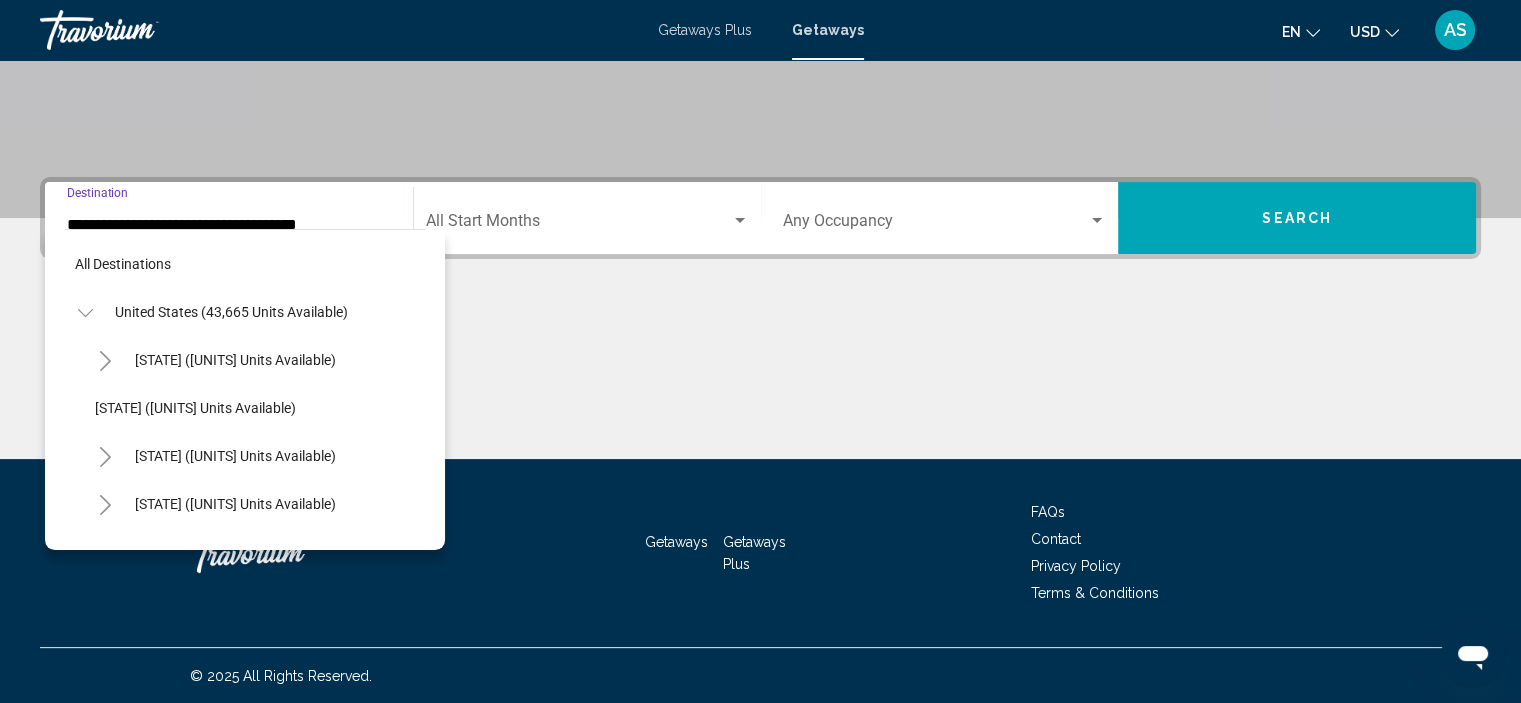 scroll, scrollTop: 1278, scrollLeft: 0, axis: vertical 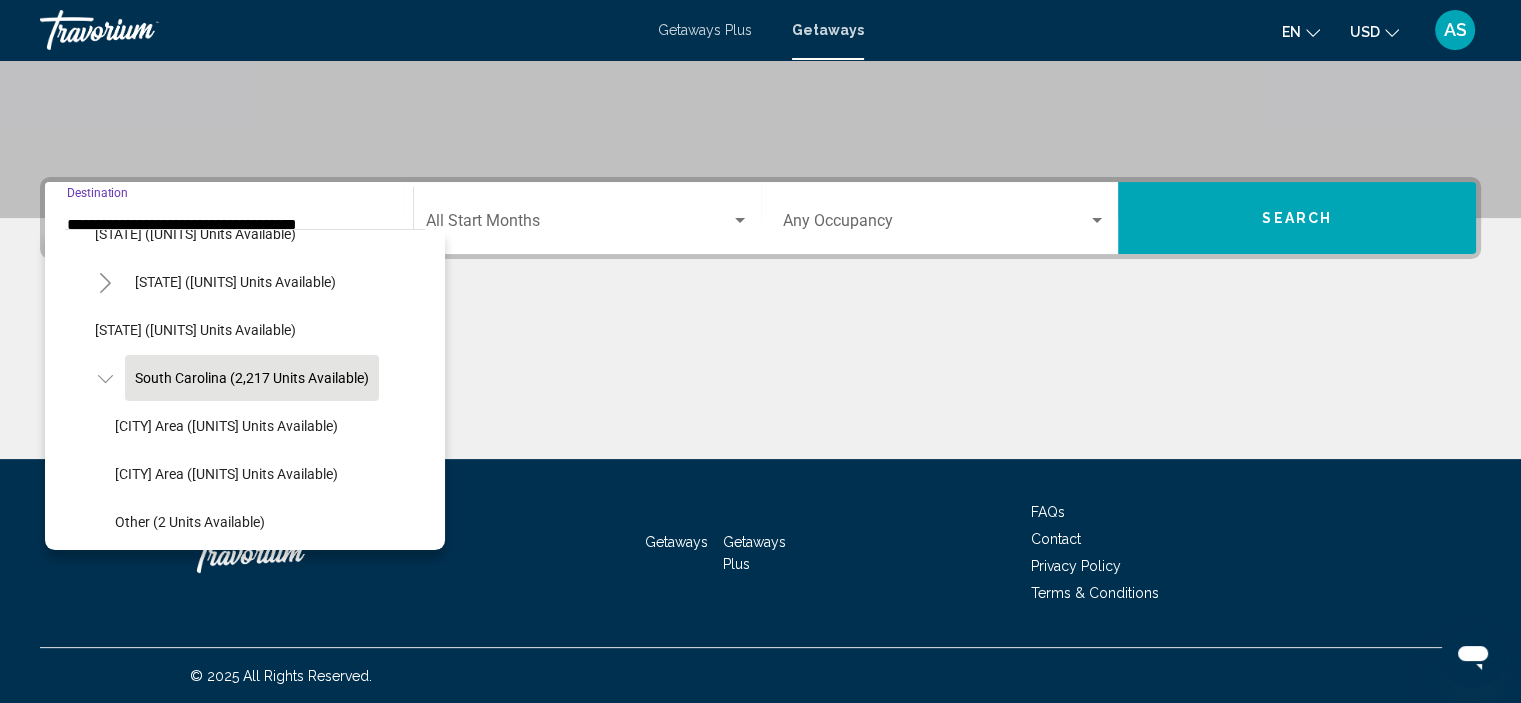 click on "[CITY] Area ([UNITS] units available)" 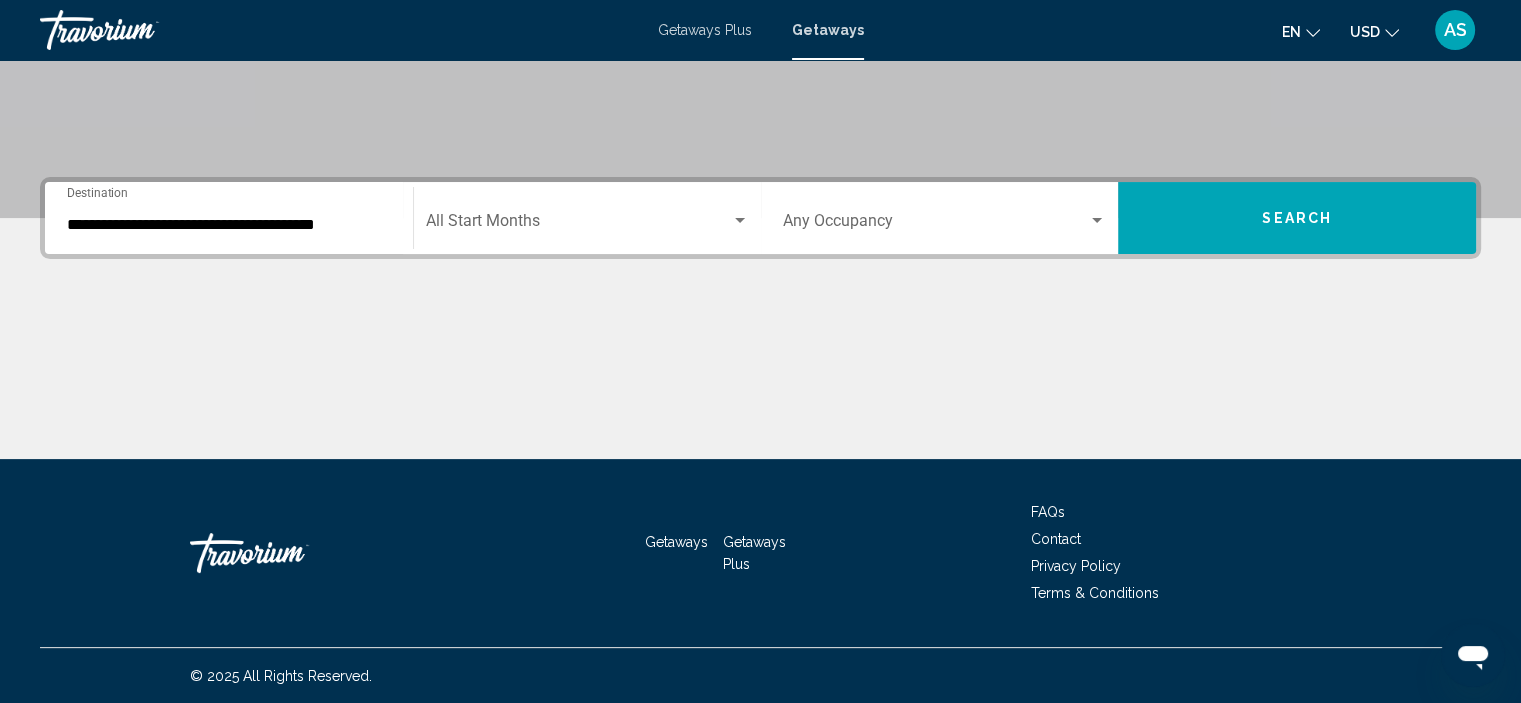 click on "Start Month All Start Months" 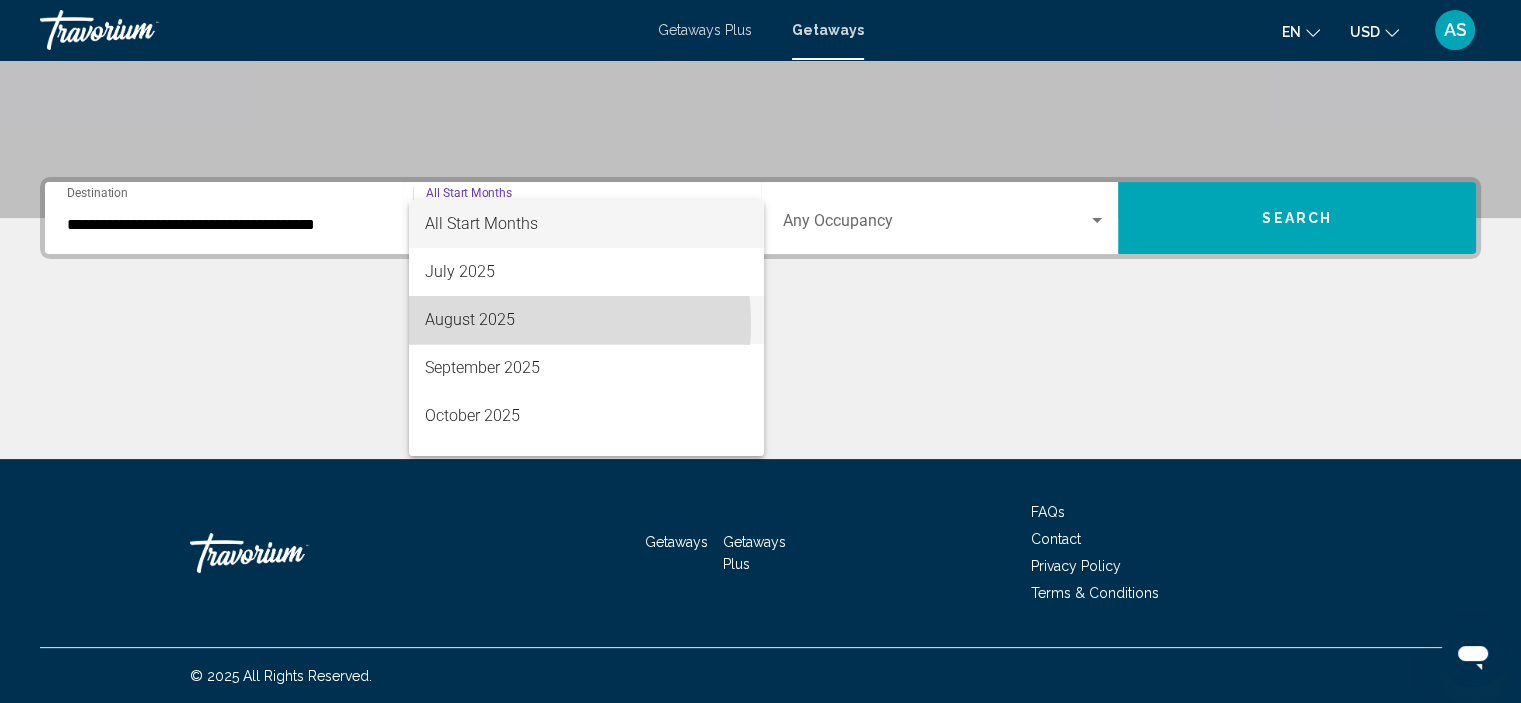 click on "August 2025" at bounding box center [586, 320] 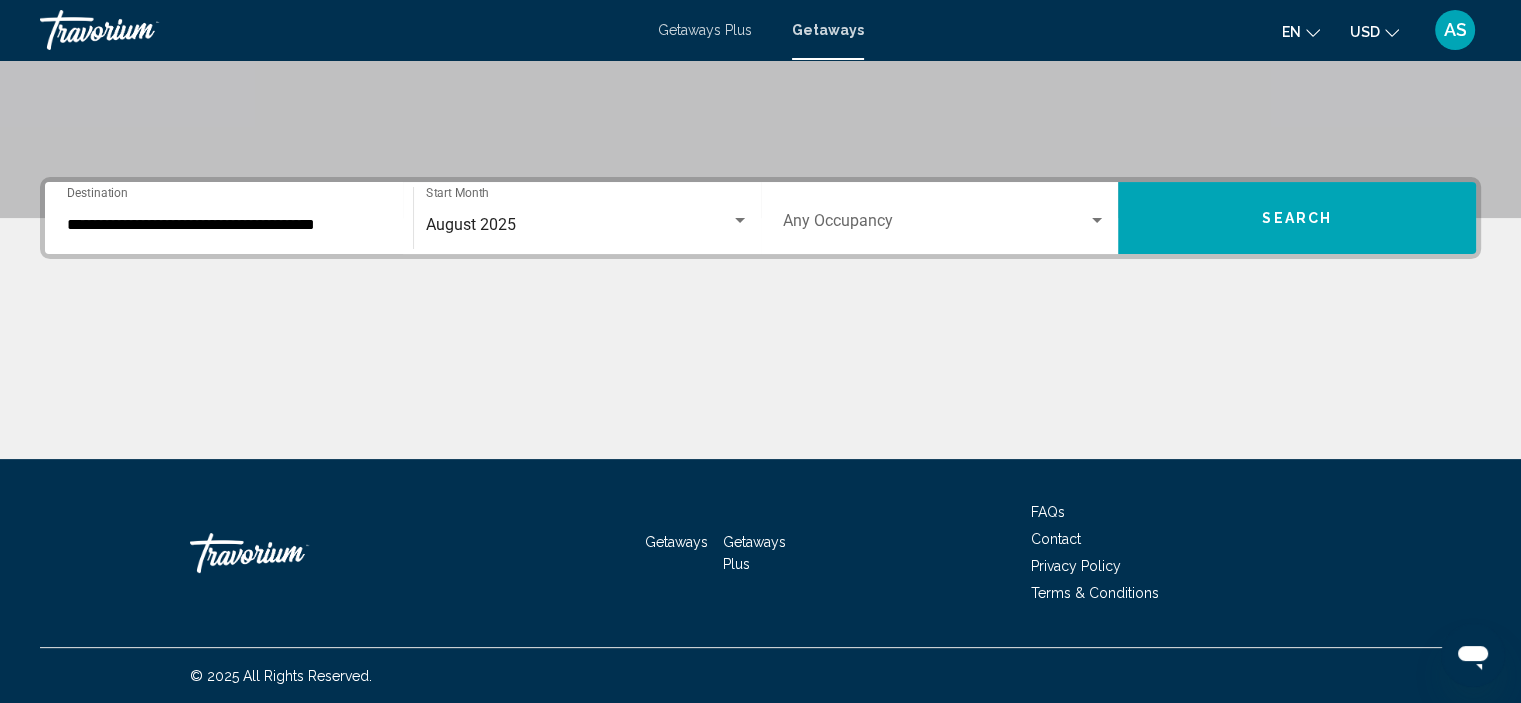 click on "Occupancy Any Occupancy" at bounding box center (945, 218) 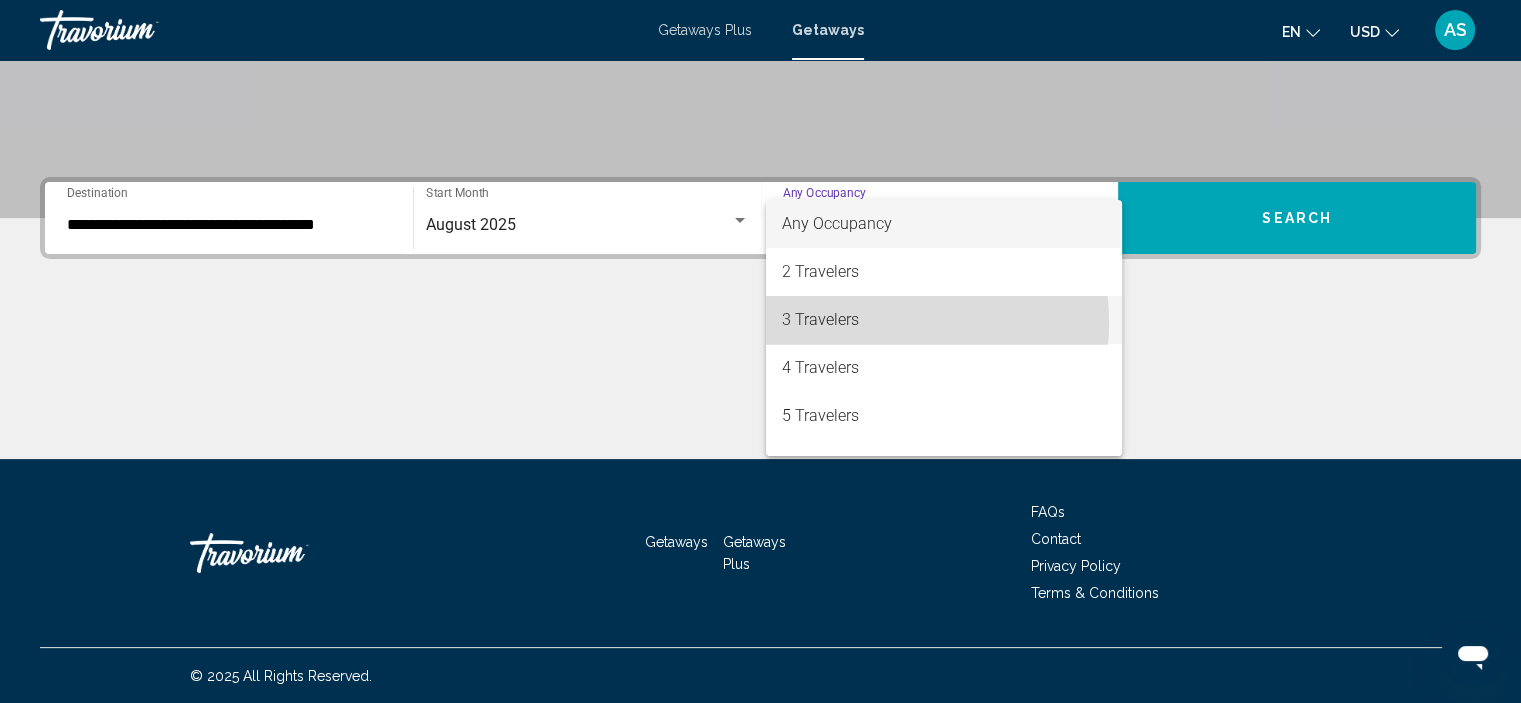 drag, startPoint x: 884, startPoint y: 322, endPoint x: 922, endPoint y: 320, distance: 38.052597 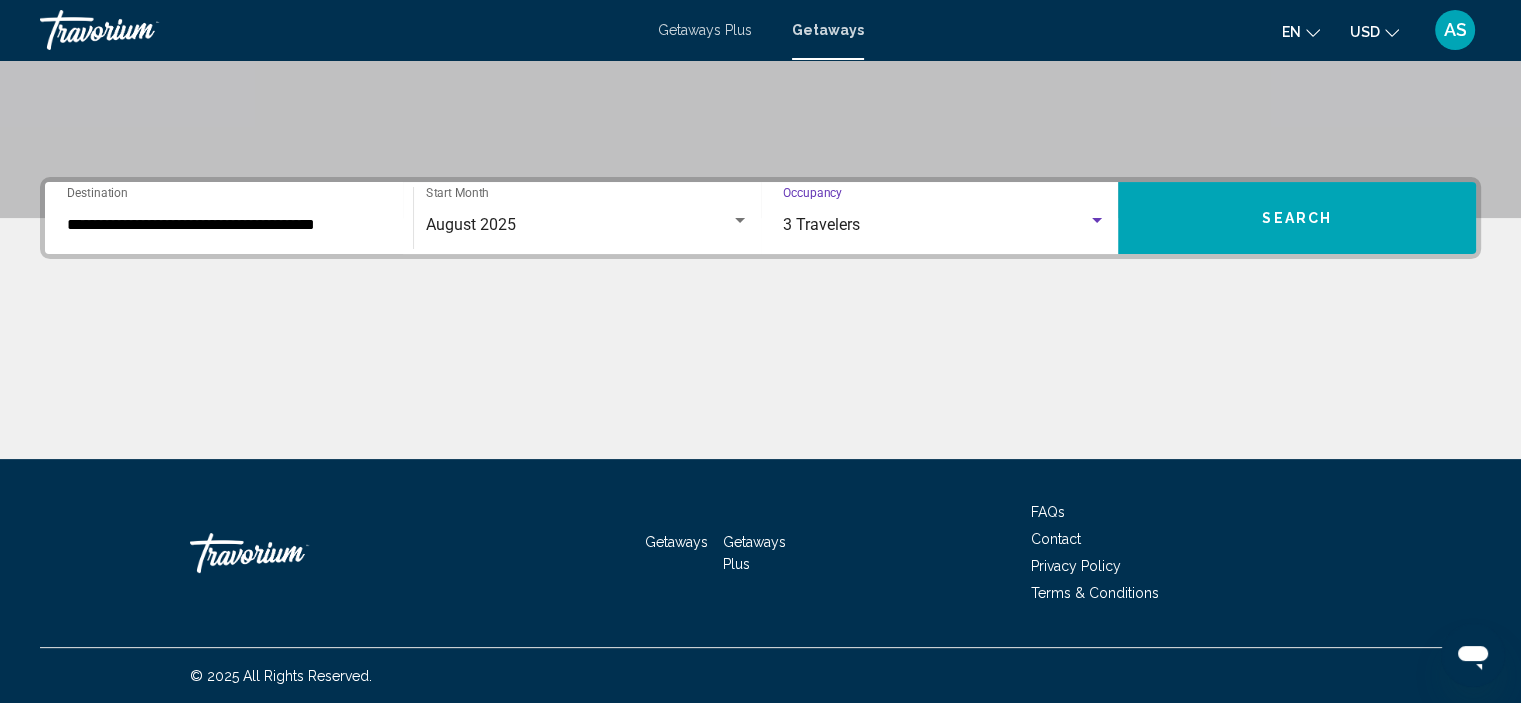 click on "Search" at bounding box center (1297, 218) 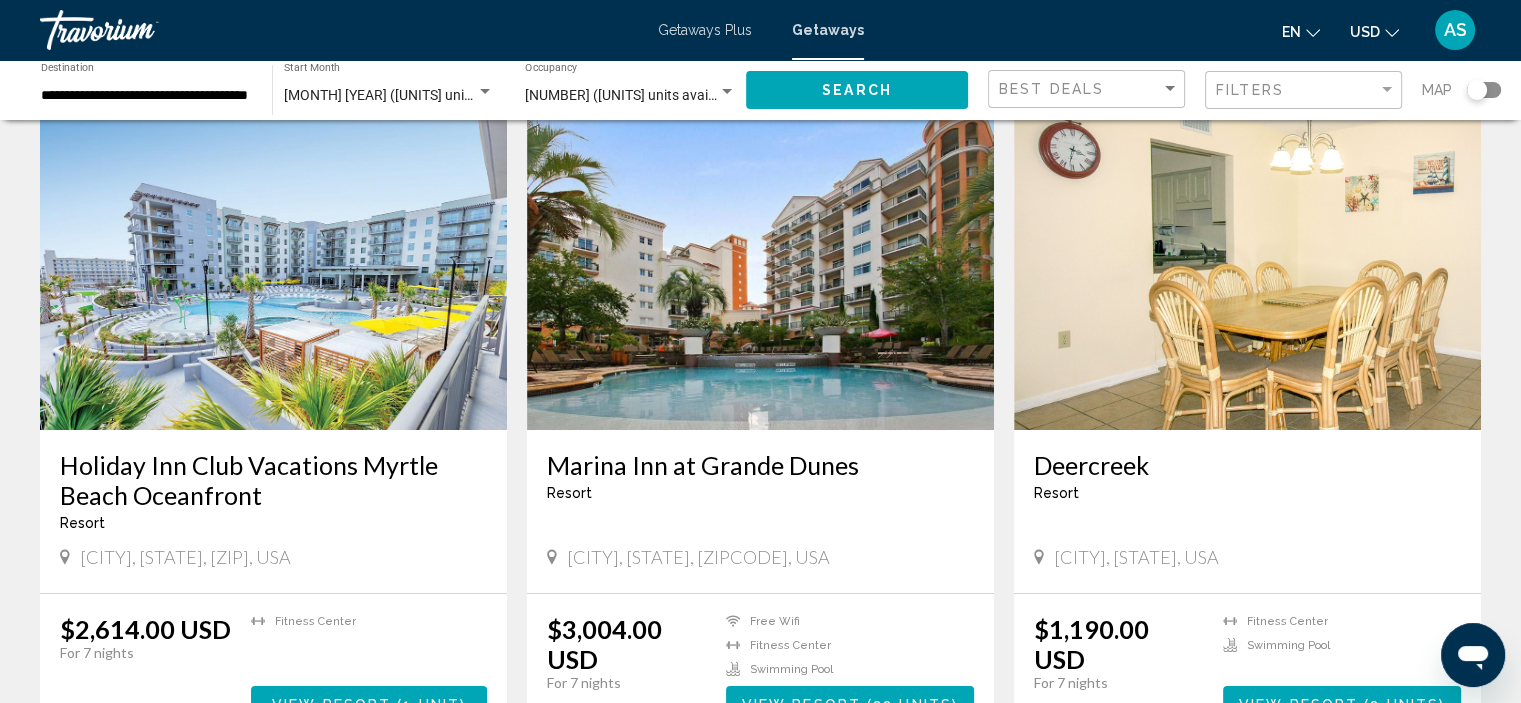 scroll, scrollTop: 100, scrollLeft: 0, axis: vertical 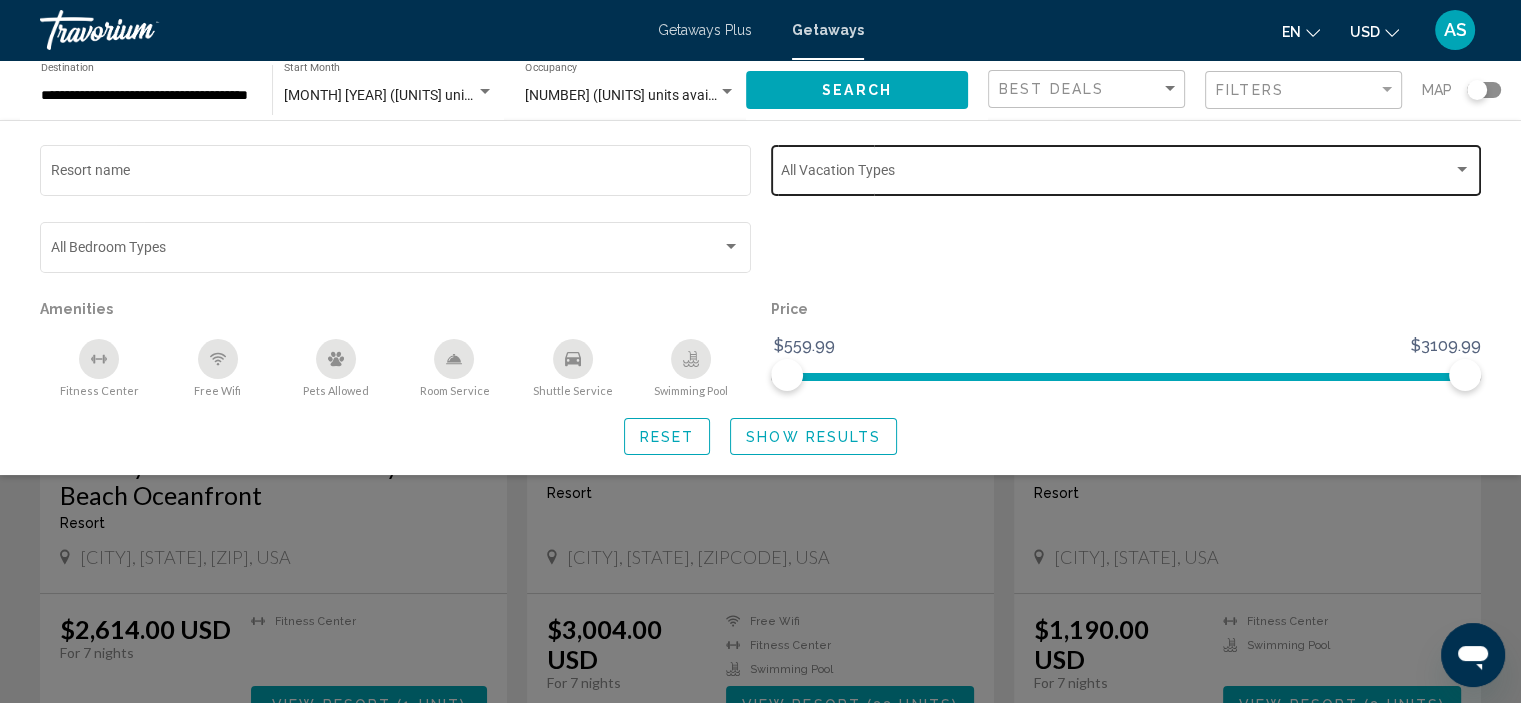 click on "Vacation Types All Vacation Types" 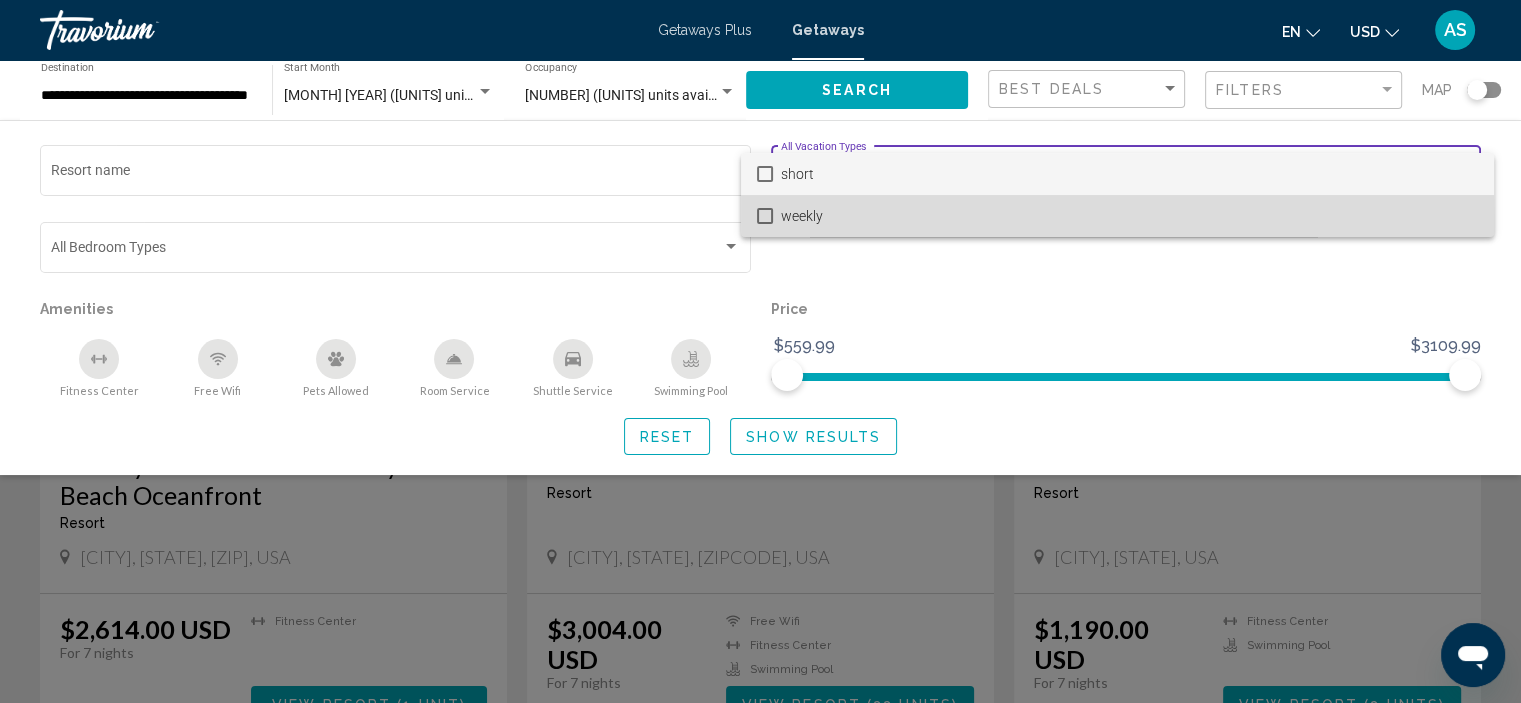 click at bounding box center (765, 216) 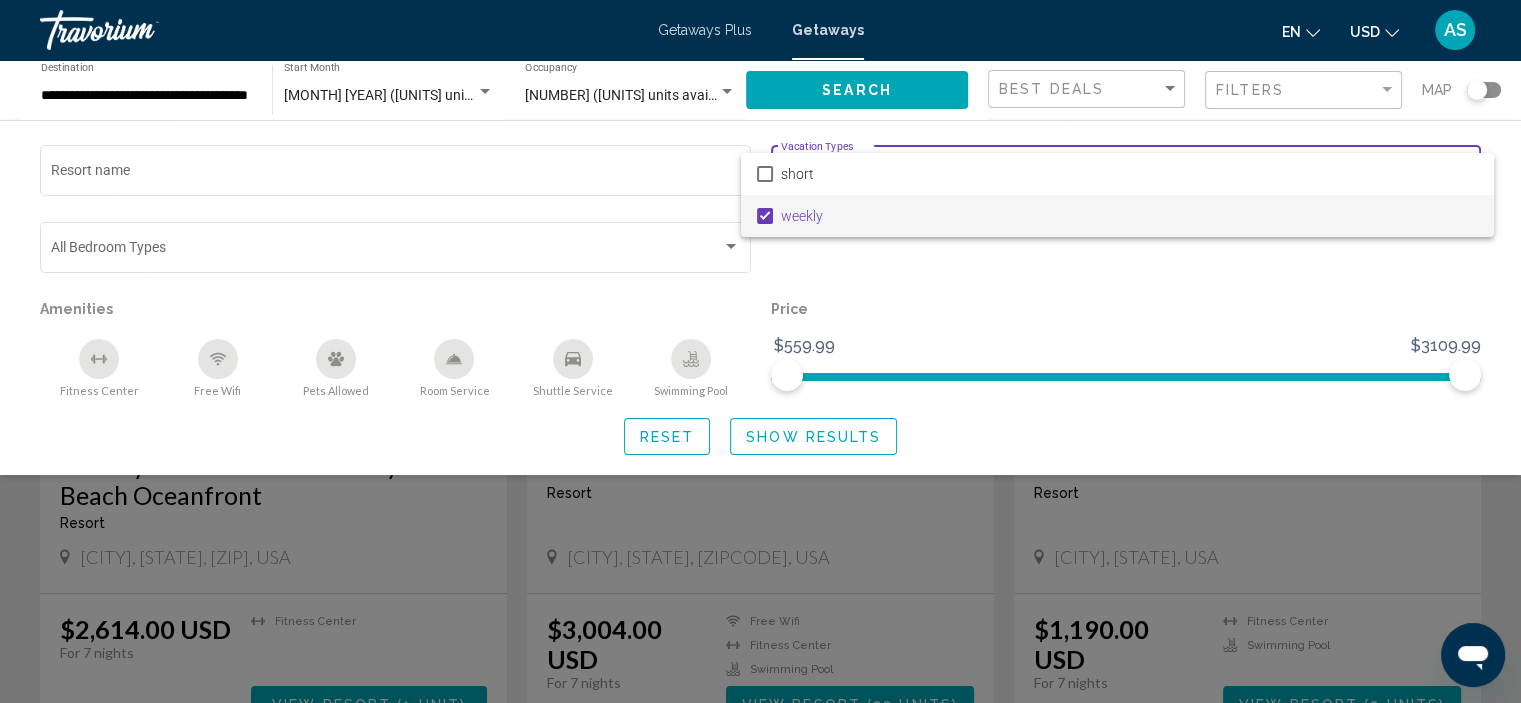 click at bounding box center (760, 351) 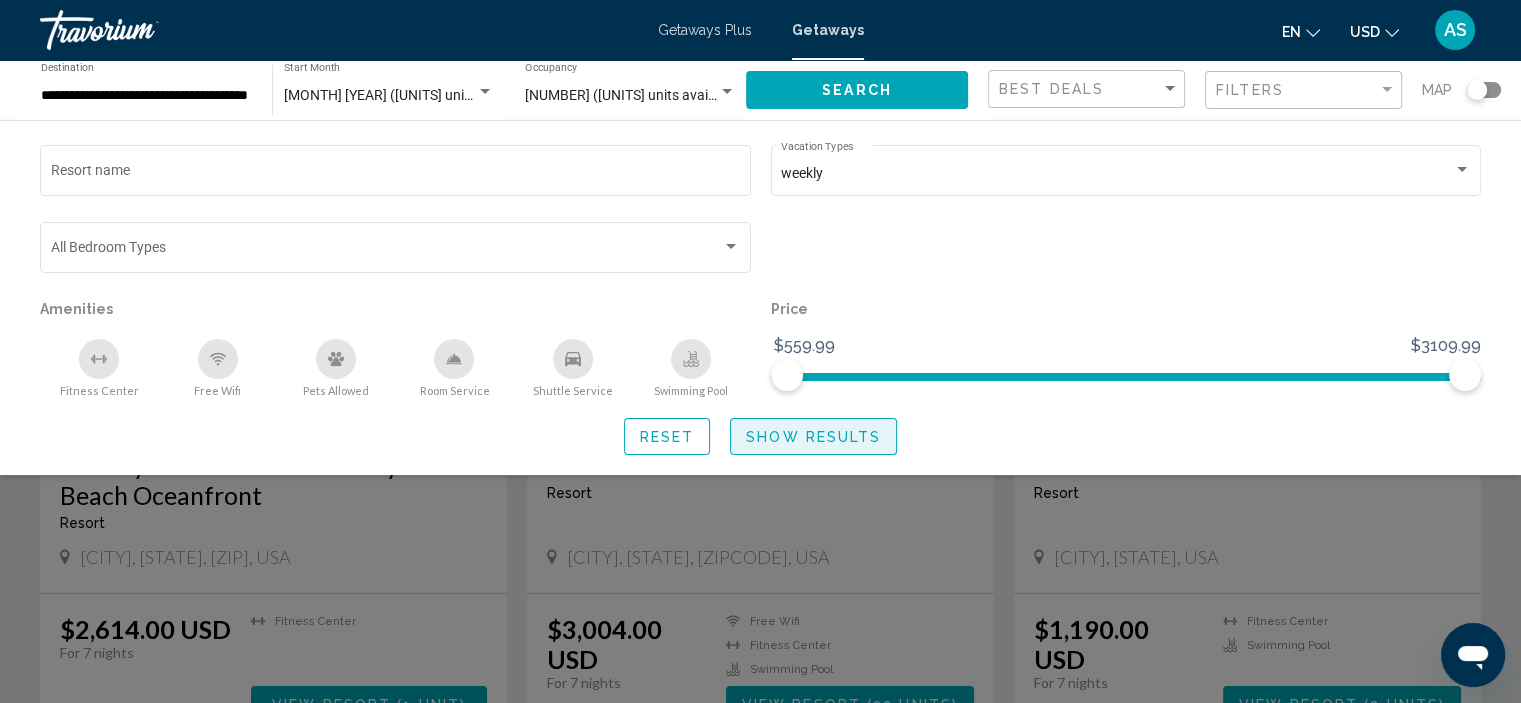 click on "Show Results" 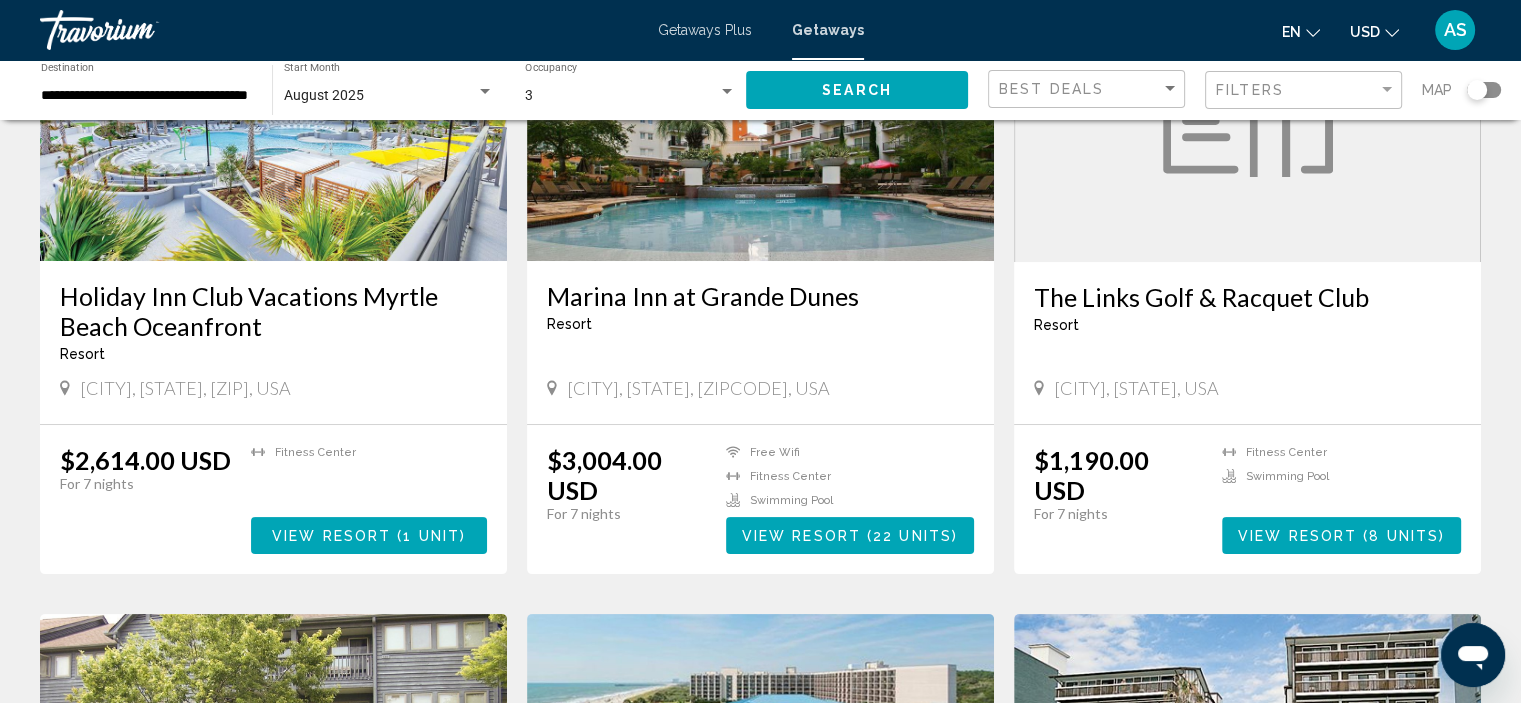 scroll, scrollTop: 306, scrollLeft: 0, axis: vertical 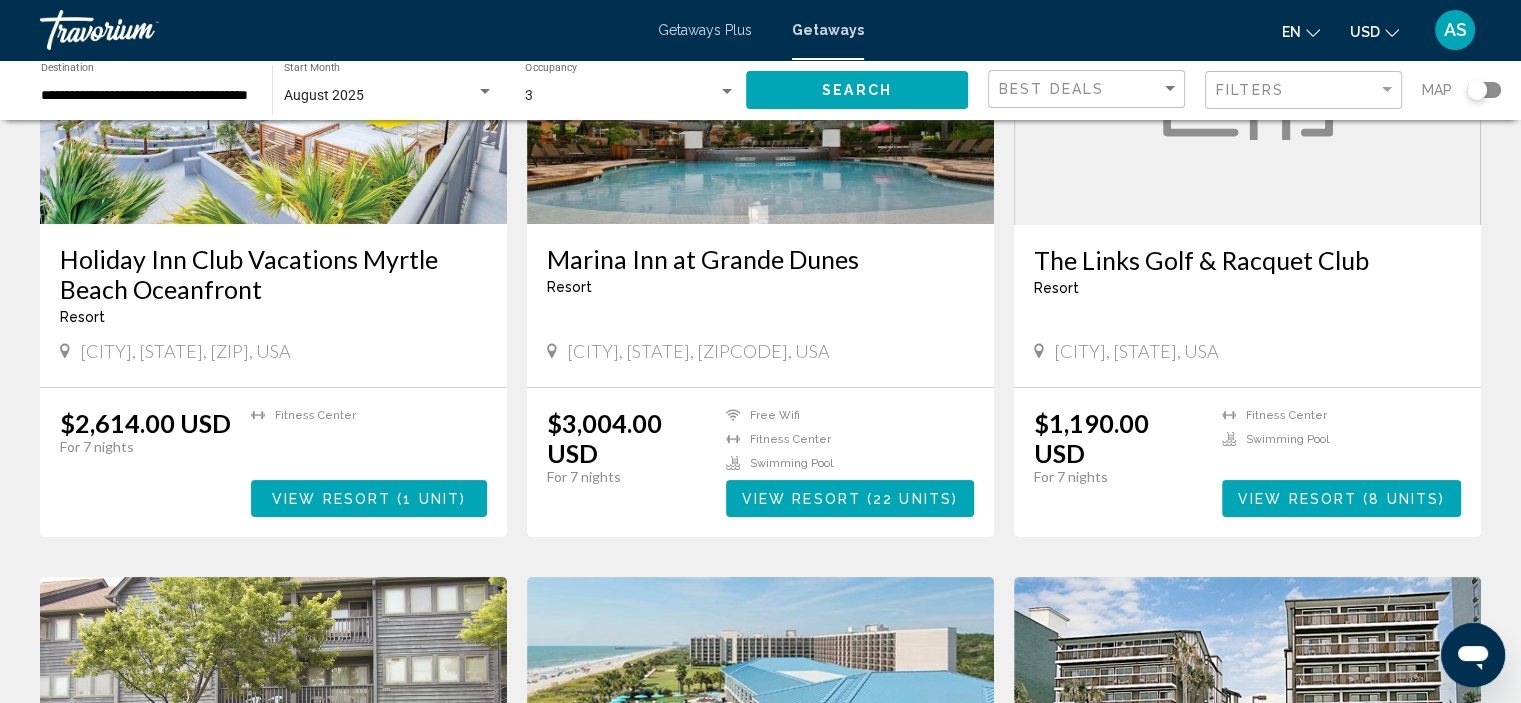 click on "**********" 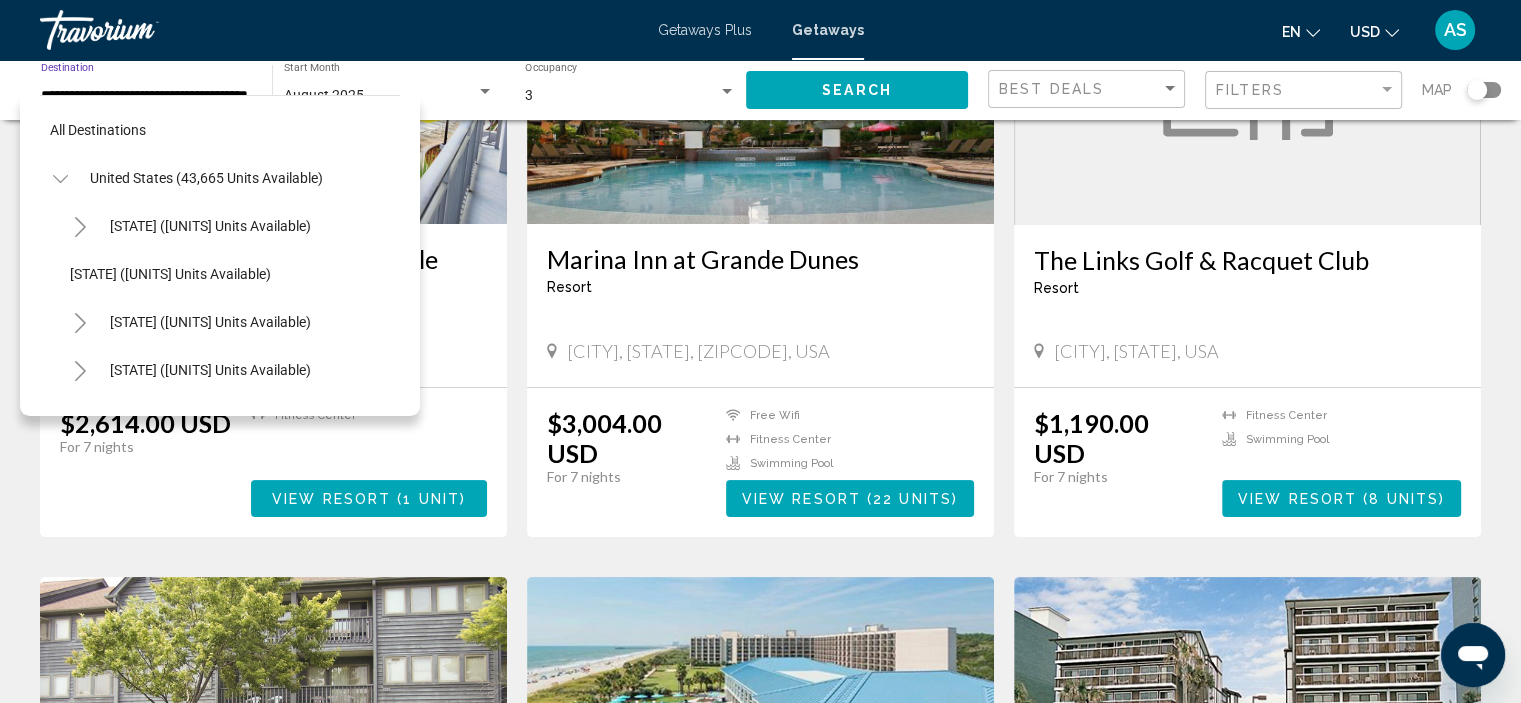 scroll, scrollTop: 0, scrollLeft: 42, axis: horizontal 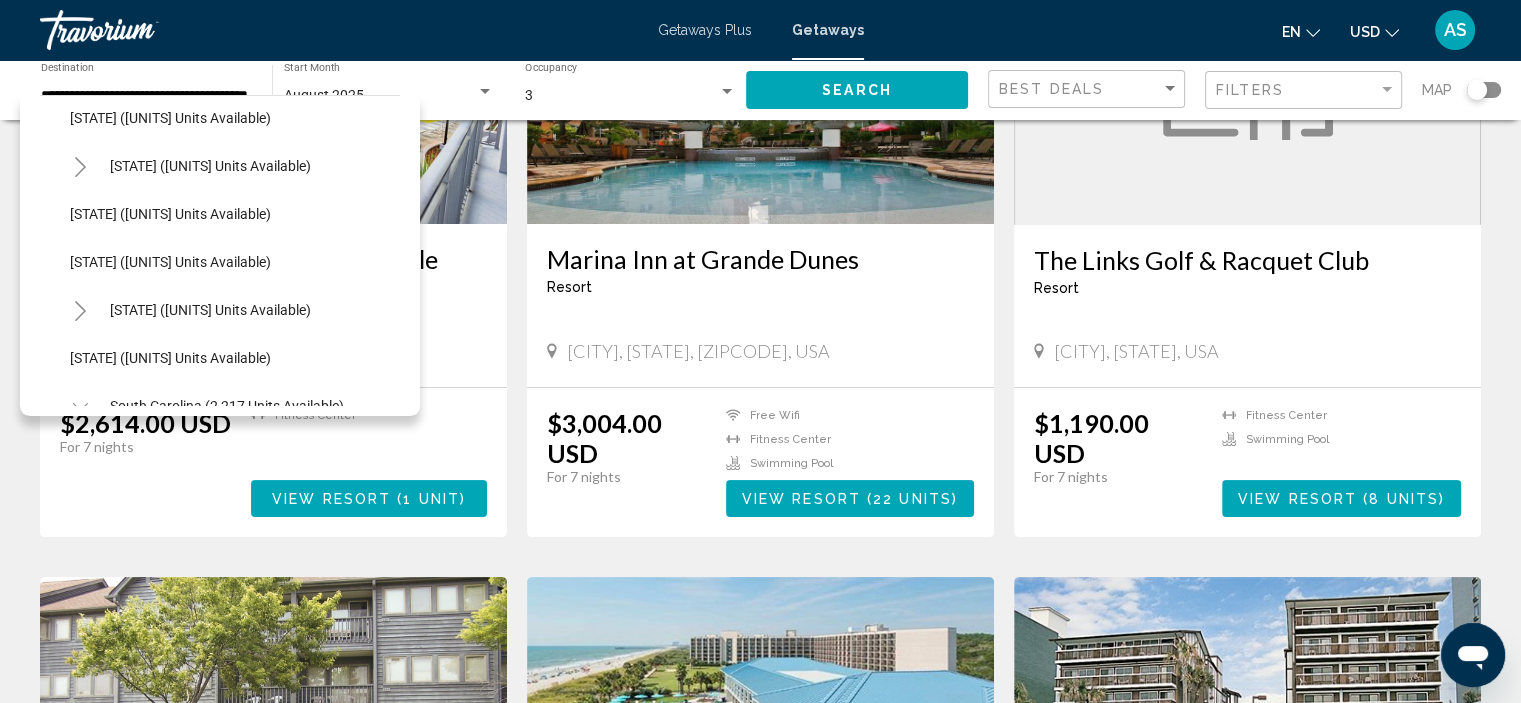 click on "All destinations
United States ([UNITS] units available)
Arizona ([UNITS] units available)   Arkansas ([UNITS] units available)
California ([UNITS] units available)
Colorado ([UNITS] units available)
Florida ([UNITS] units available)
Hawaii ([UNITS] units available)   Idaho ([UNITS] units available)   Indiana ([UNITS] units available)   Louisiana ([UNITS] units available)
Maine ([UNITS] units available)   Maryland ([UNITS] units available)
Massachusetts ([UNITS] units available)   Michigan ([UNITS] units available)   Minnesota ([UNITS] units available)   Mississippi ([UNITS] units available)
Missouri ([UNITS] units available)   Montana ([UNITS] units available)
Nevada ([UNITS] units available)
New Hampshire ([UNITS] units available)   New Jersey ([UNITS] units available)   New Mexico ([UNITS] units available)   New York ([UNITS] units available)" at bounding box center [220, 255] 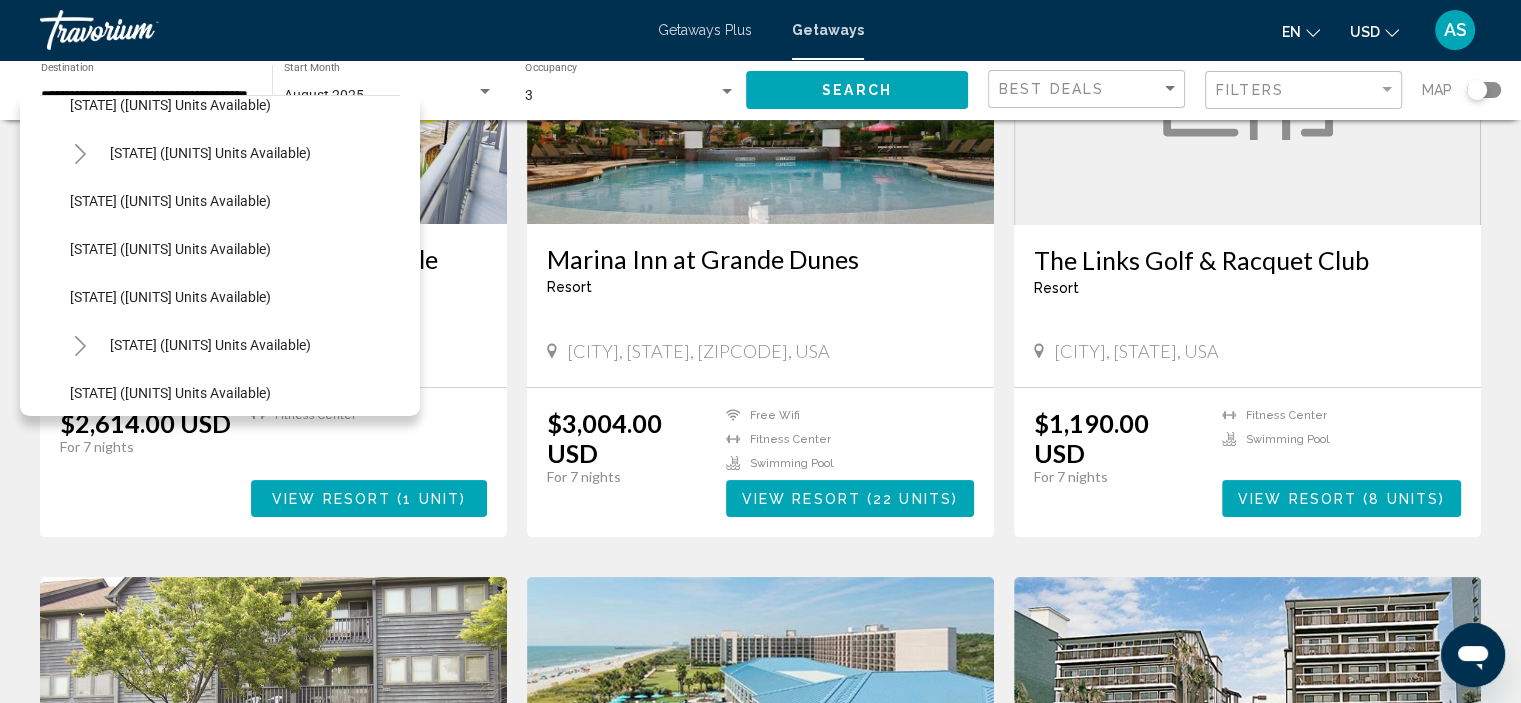 scroll, scrollTop: 344, scrollLeft: 0, axis: vertical 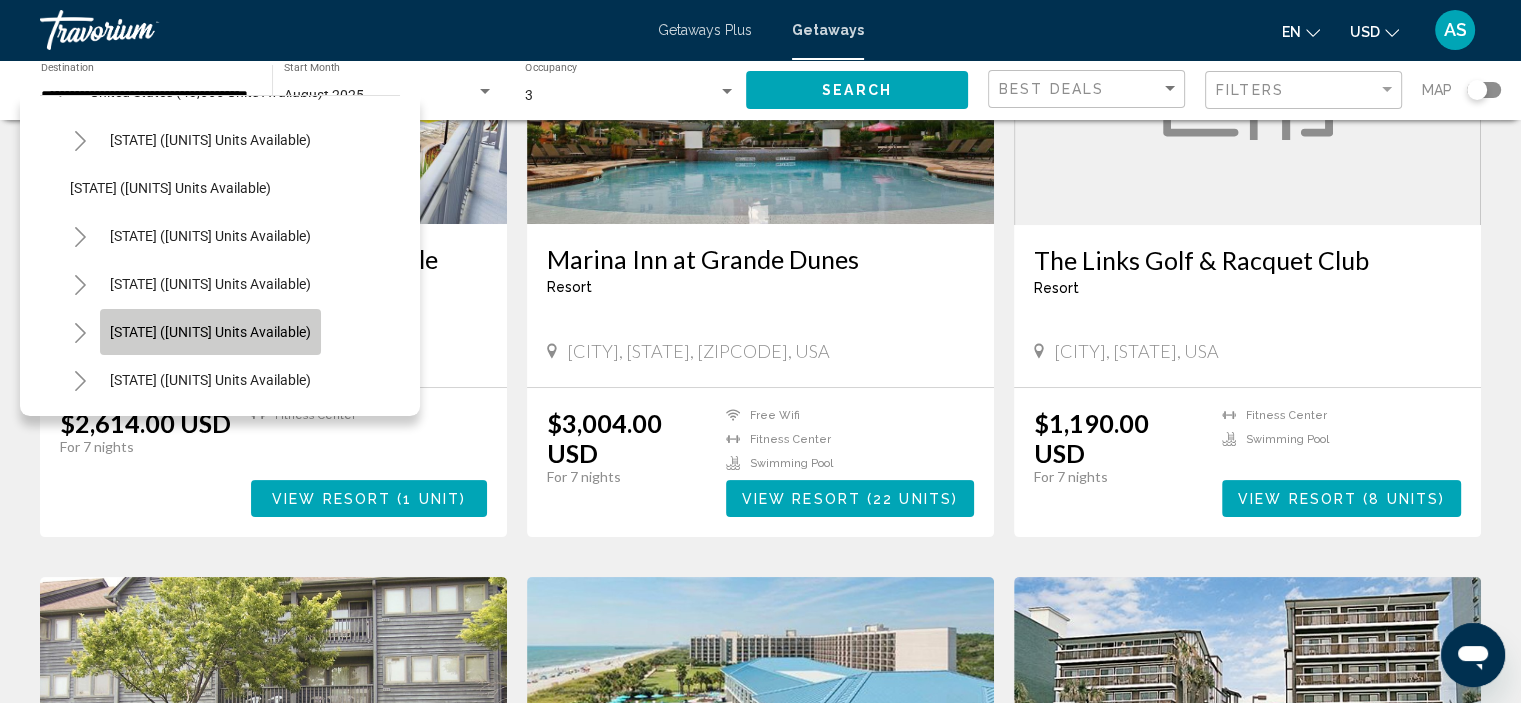 click on "[STATE] ([UNITS] units available)" 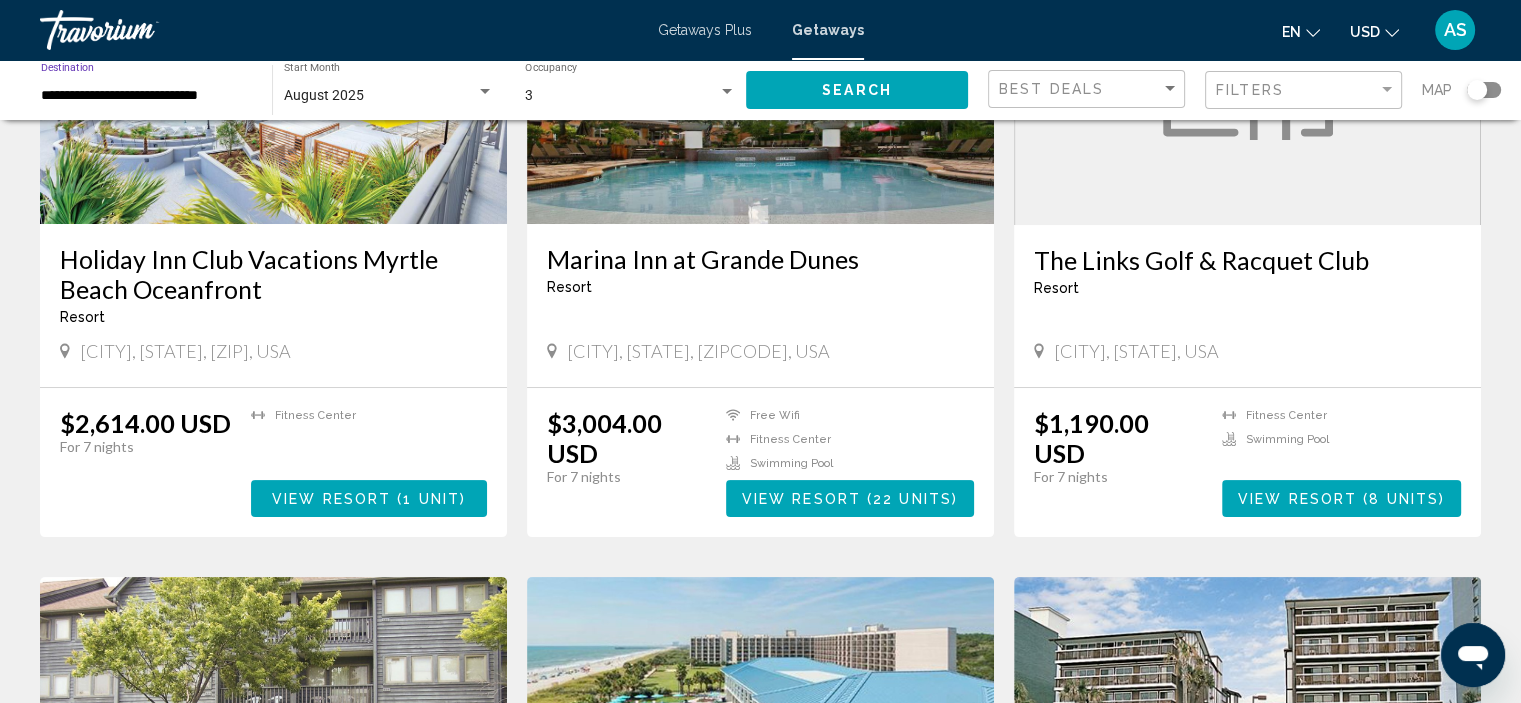 scroll, scrollTop: 0, scrollLeft: 0, axis: both 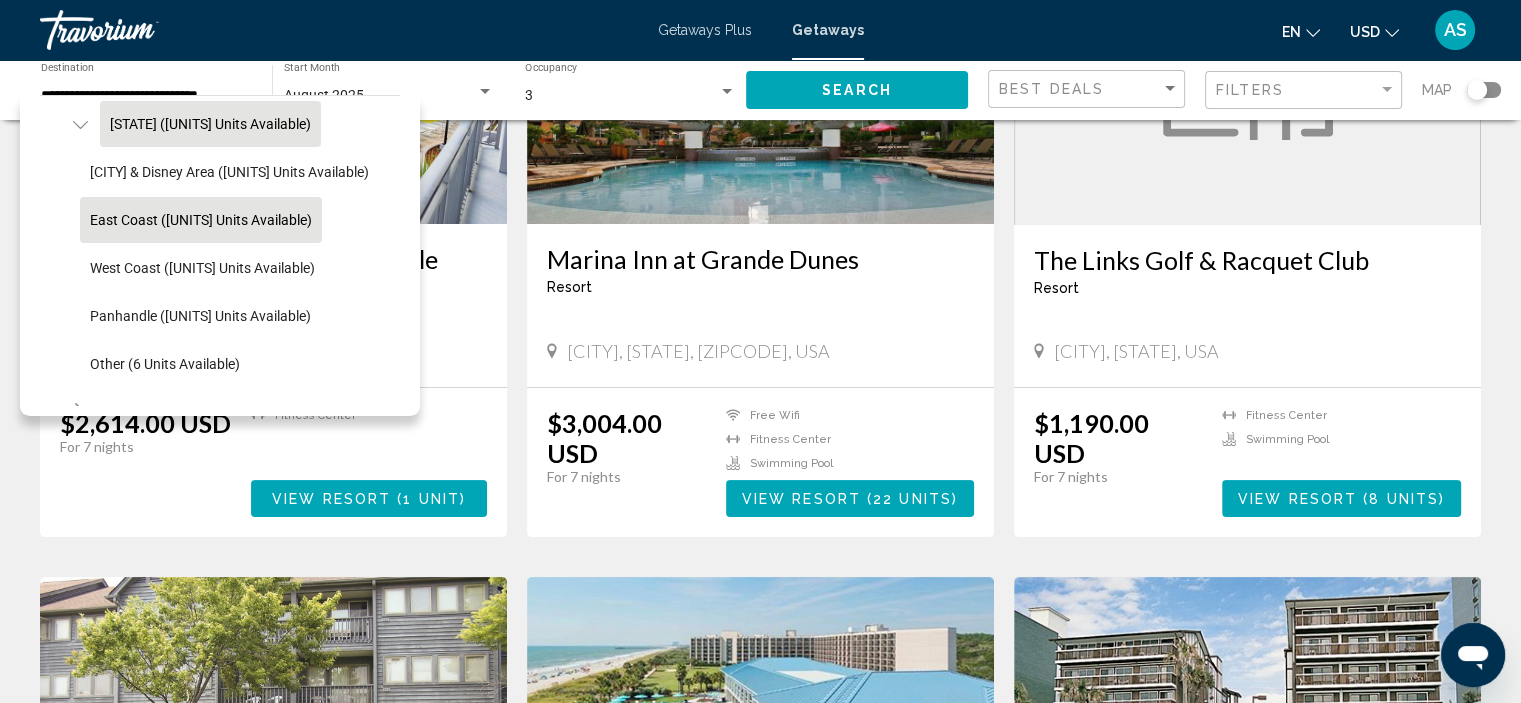 drag, startPoint x: 156, startPoint y: 276, endPoint x: 134, endPoint y: 211, distance: 68.622154 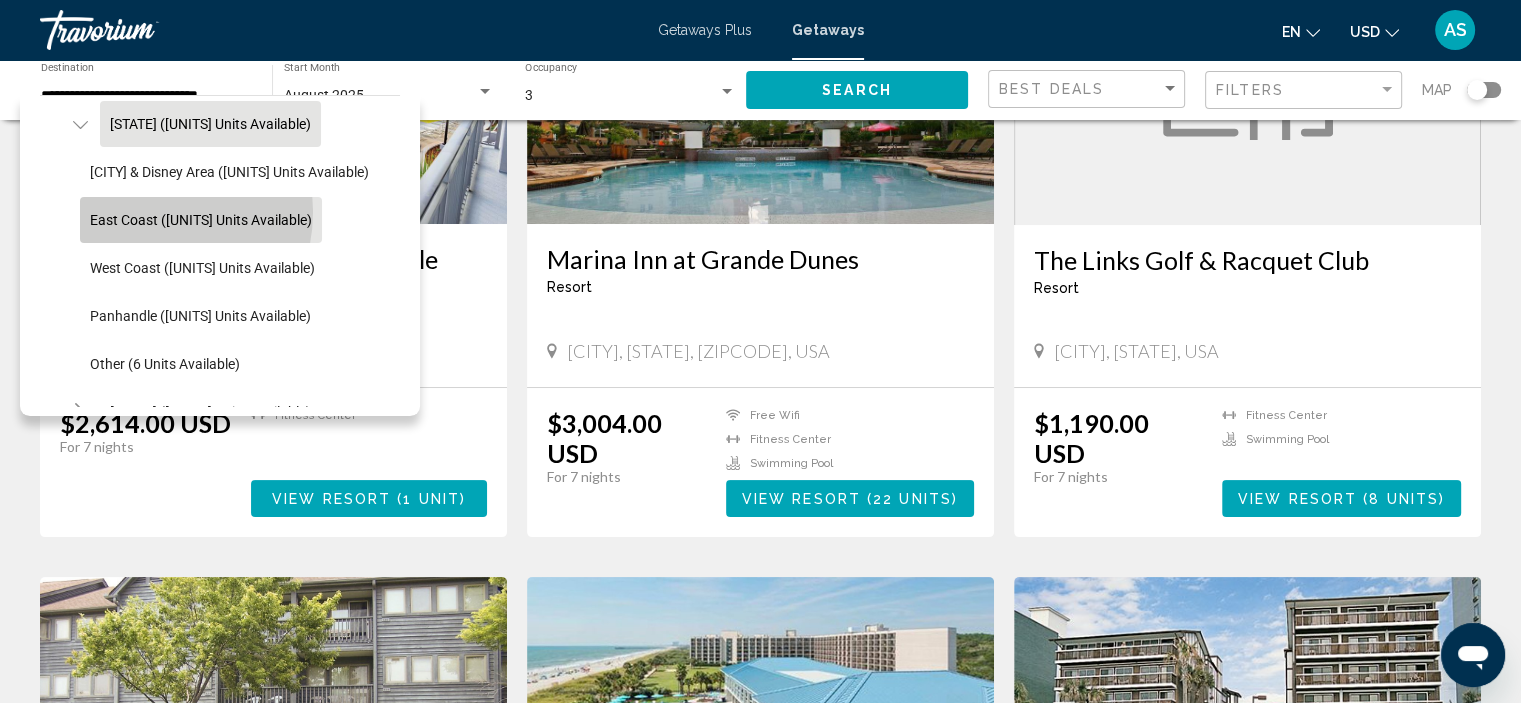 click on "East Coast ([UNITS] units available)" 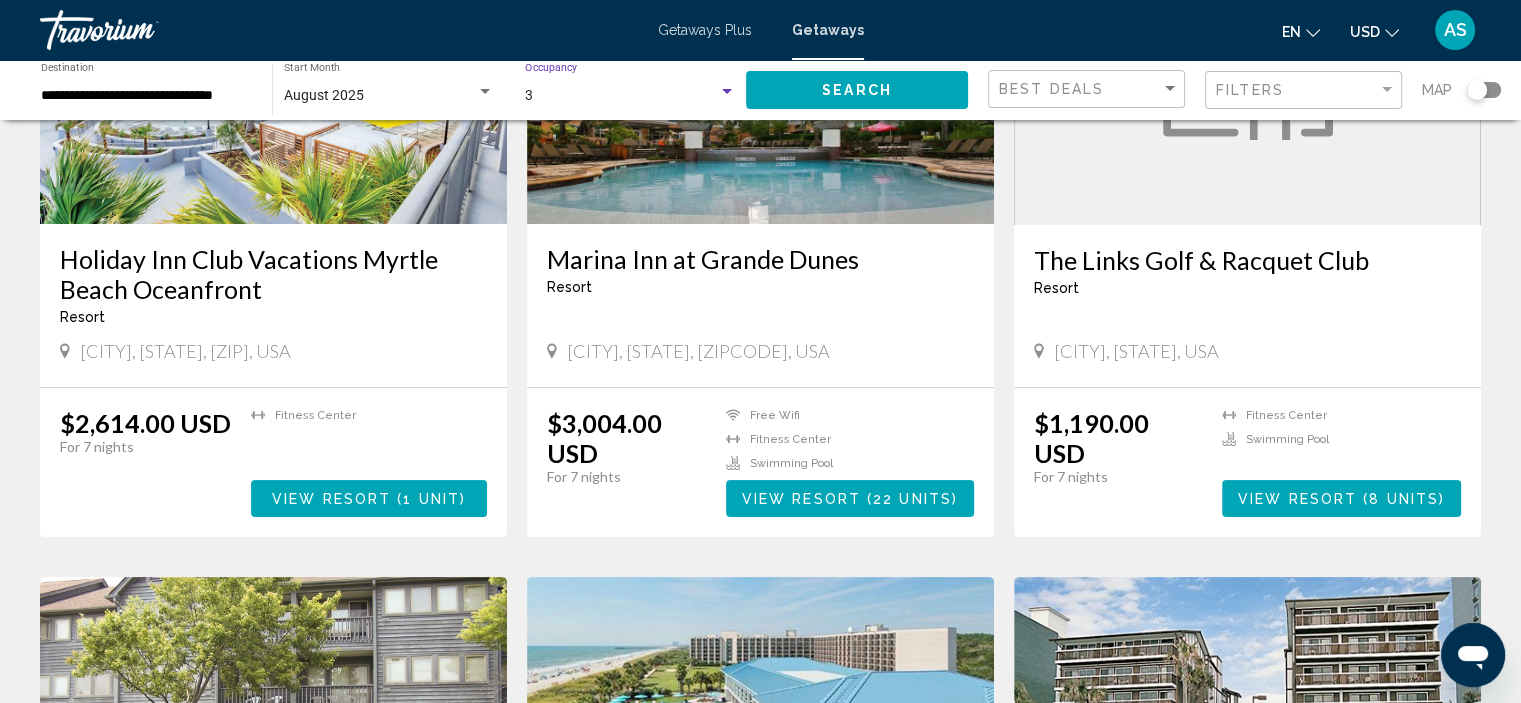 click on "3" at bounding box center [621, 96] 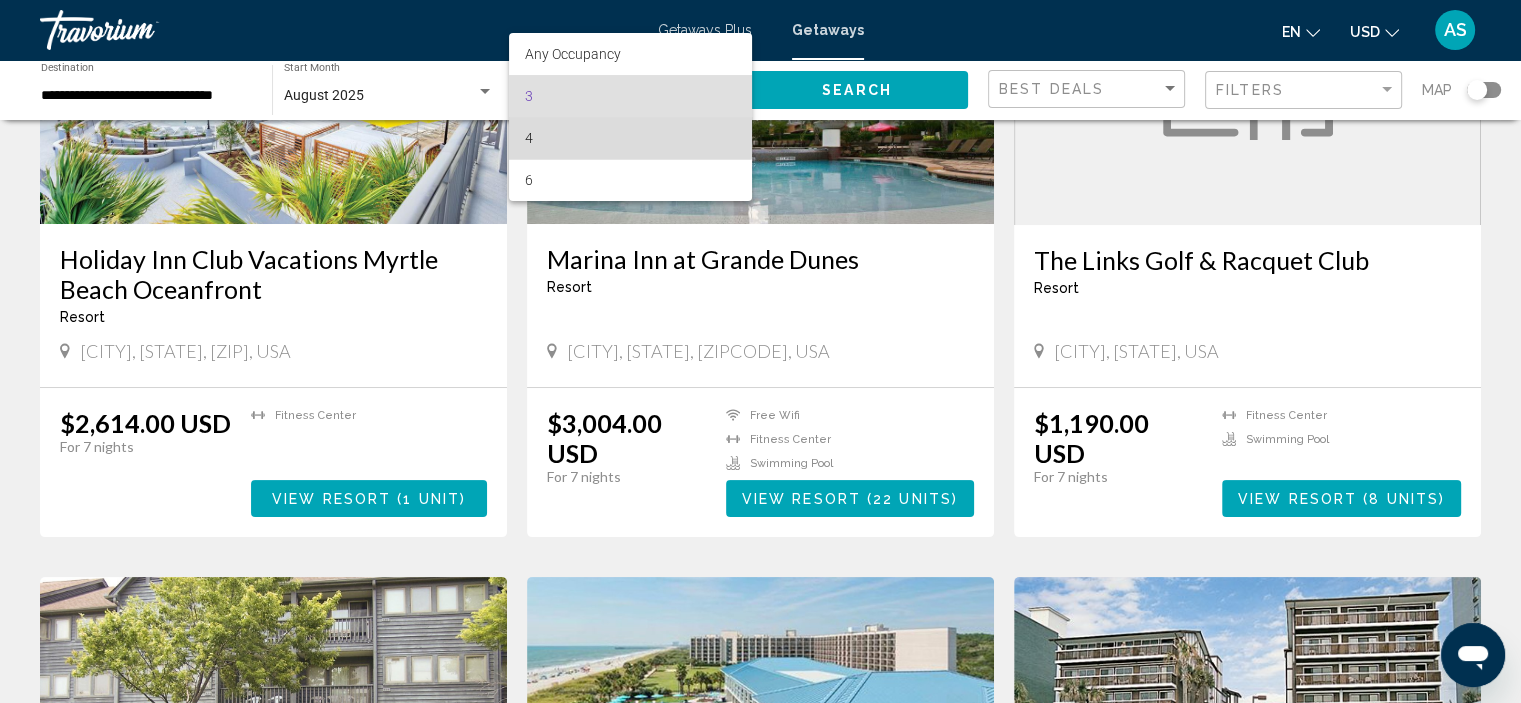 click on "4" at bounding box center (630, 138) 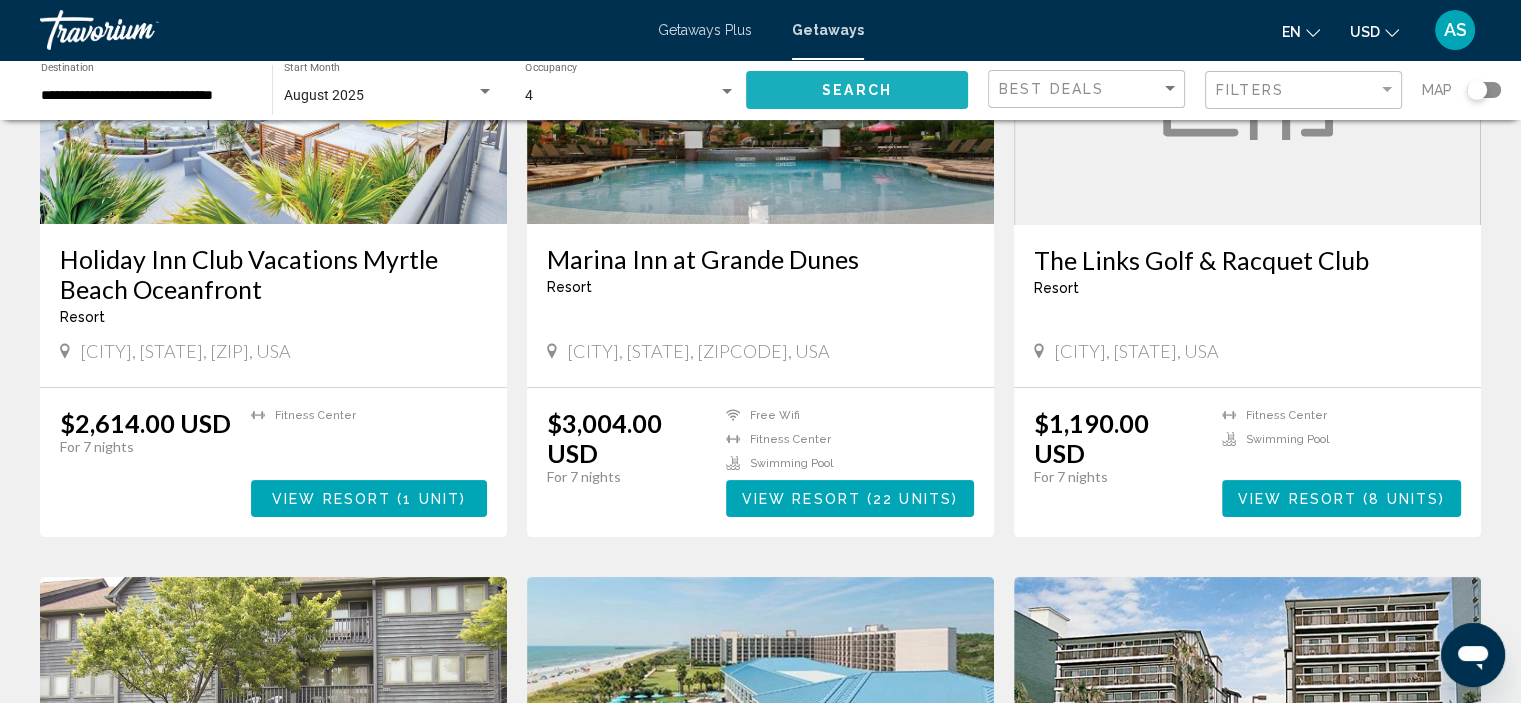 click on "Search" 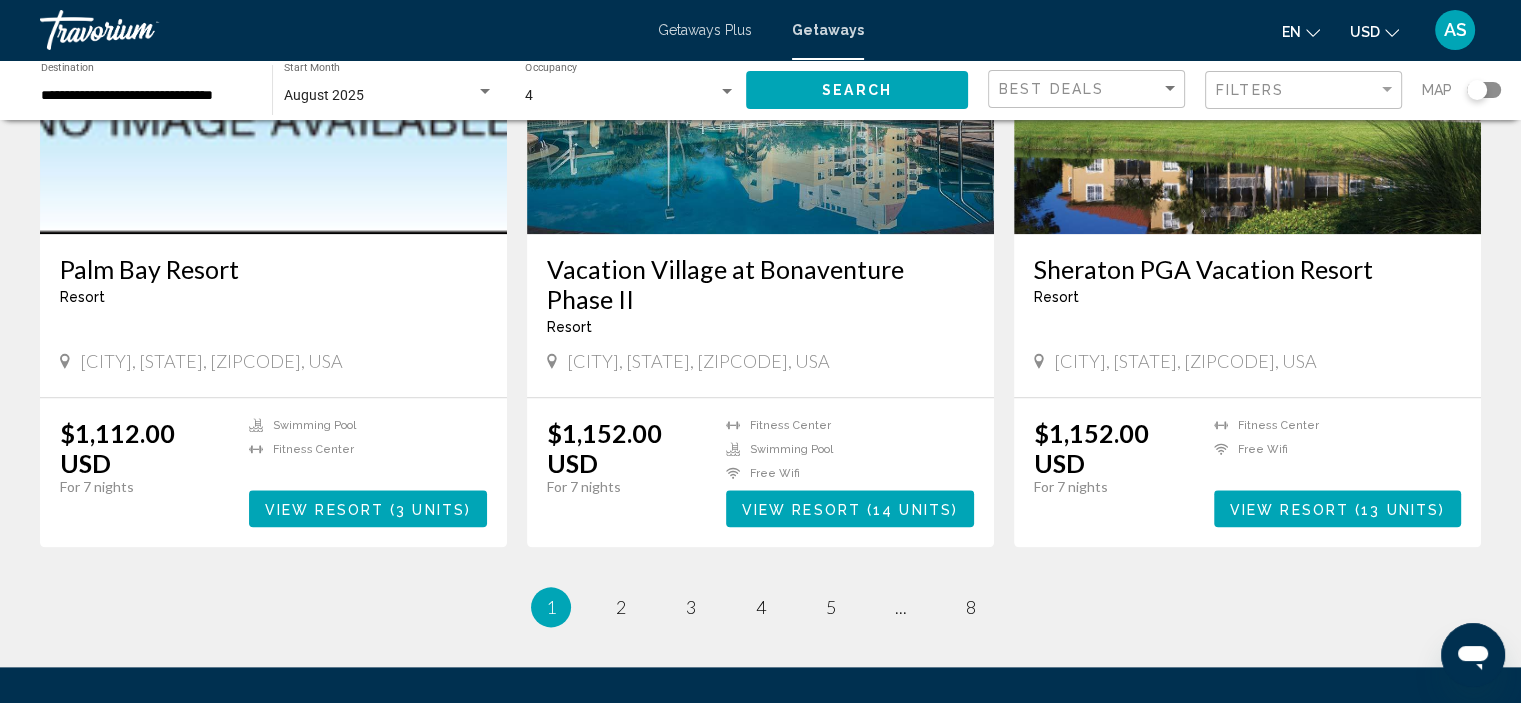 scroll, scrollTop: 2311, scrollLeft: 0, axis: vertical 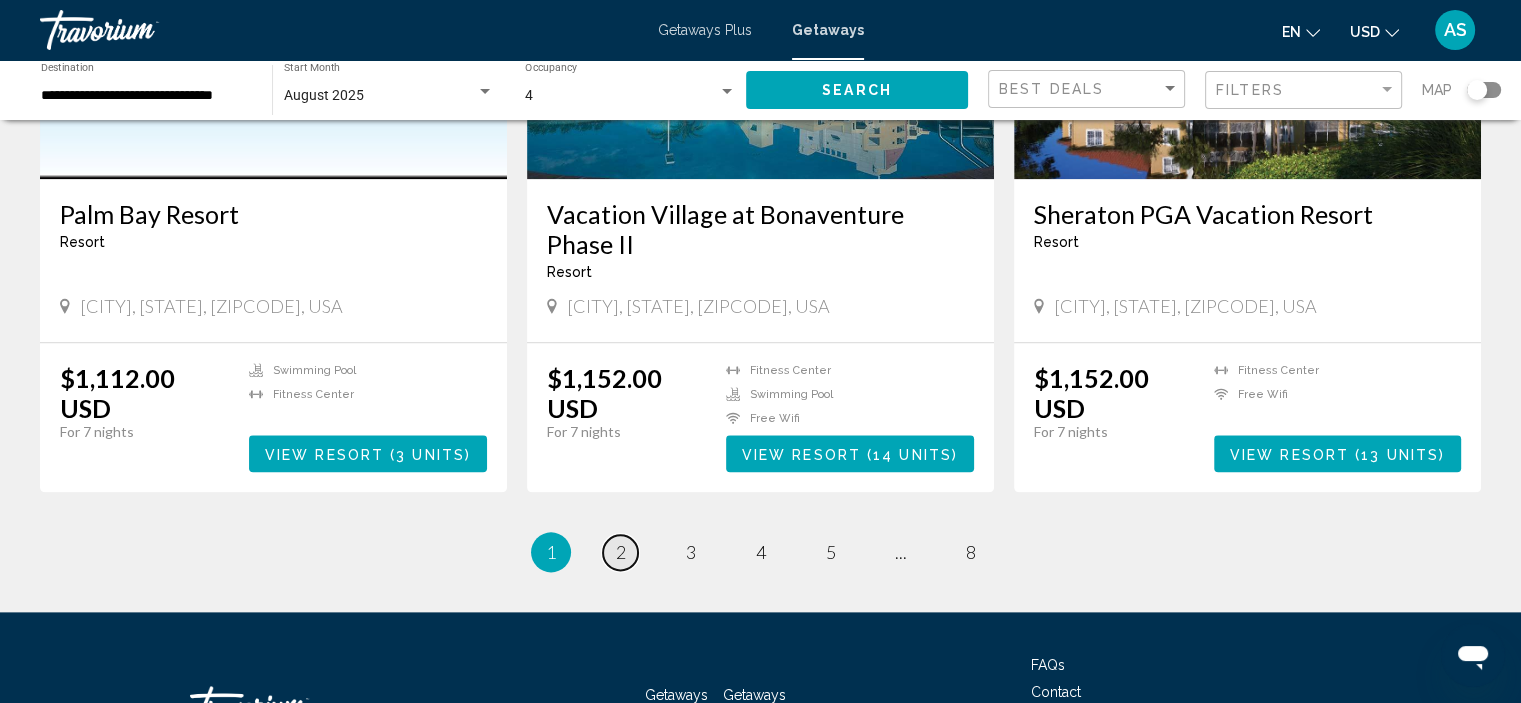 click on "2" at bounding box center (621, 552) 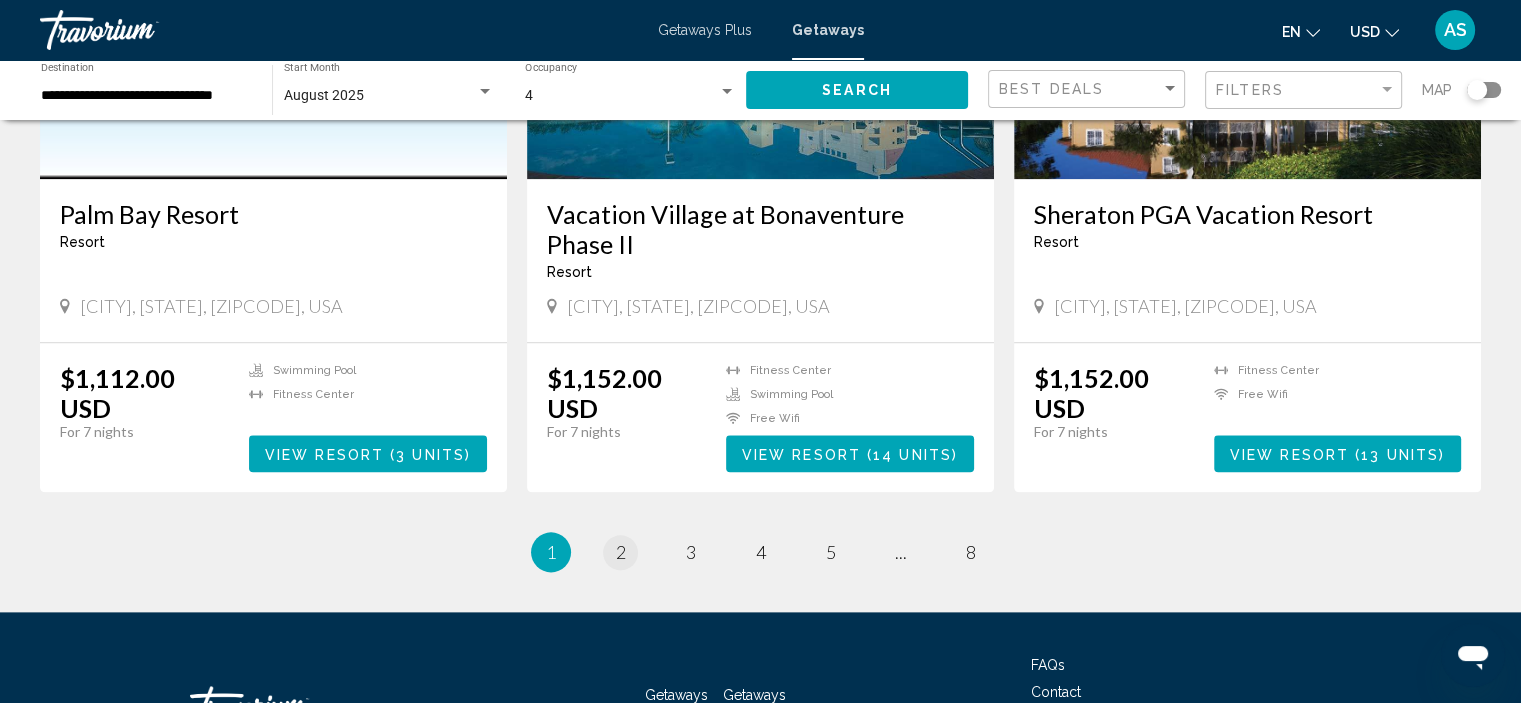 scroll, scrollTop: 0, scrollLeft: 0, axis: both 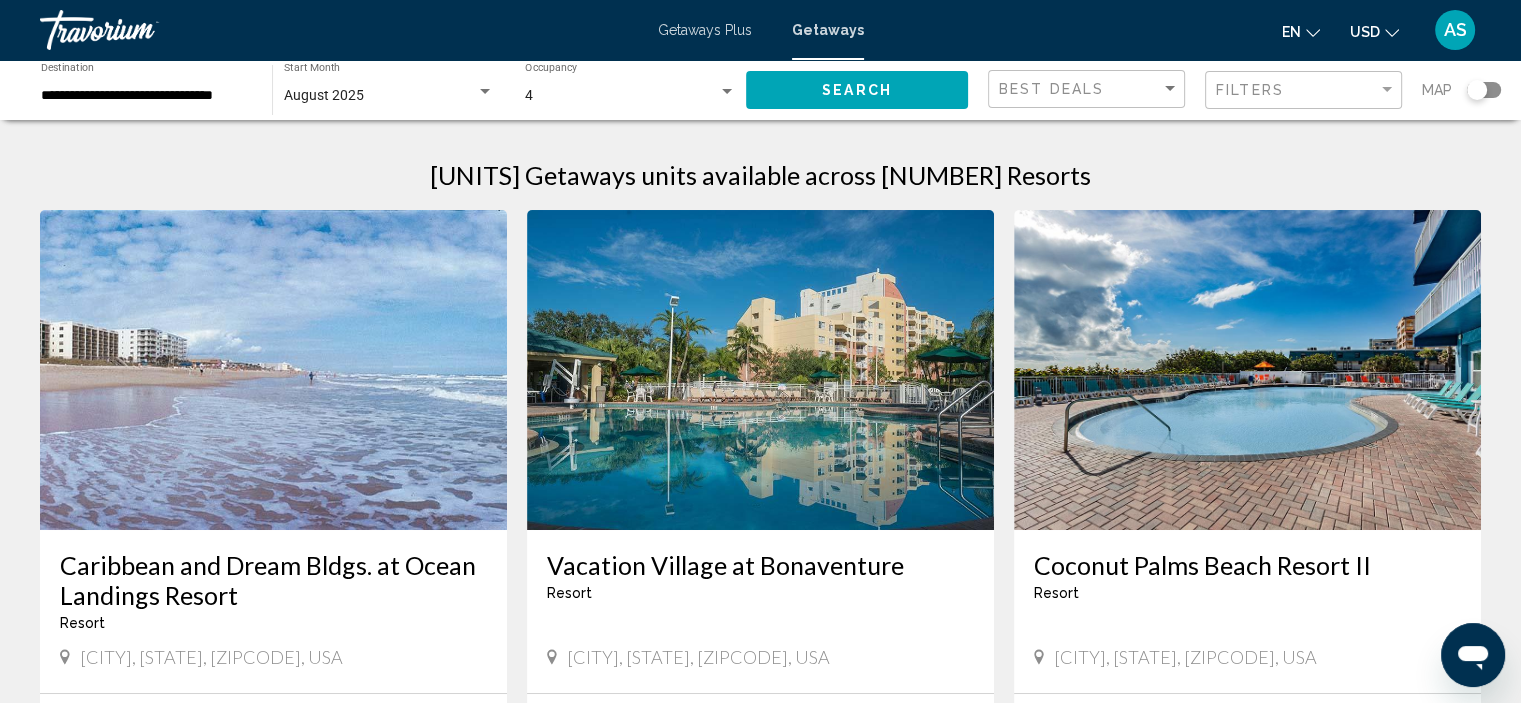 click on "Filters" 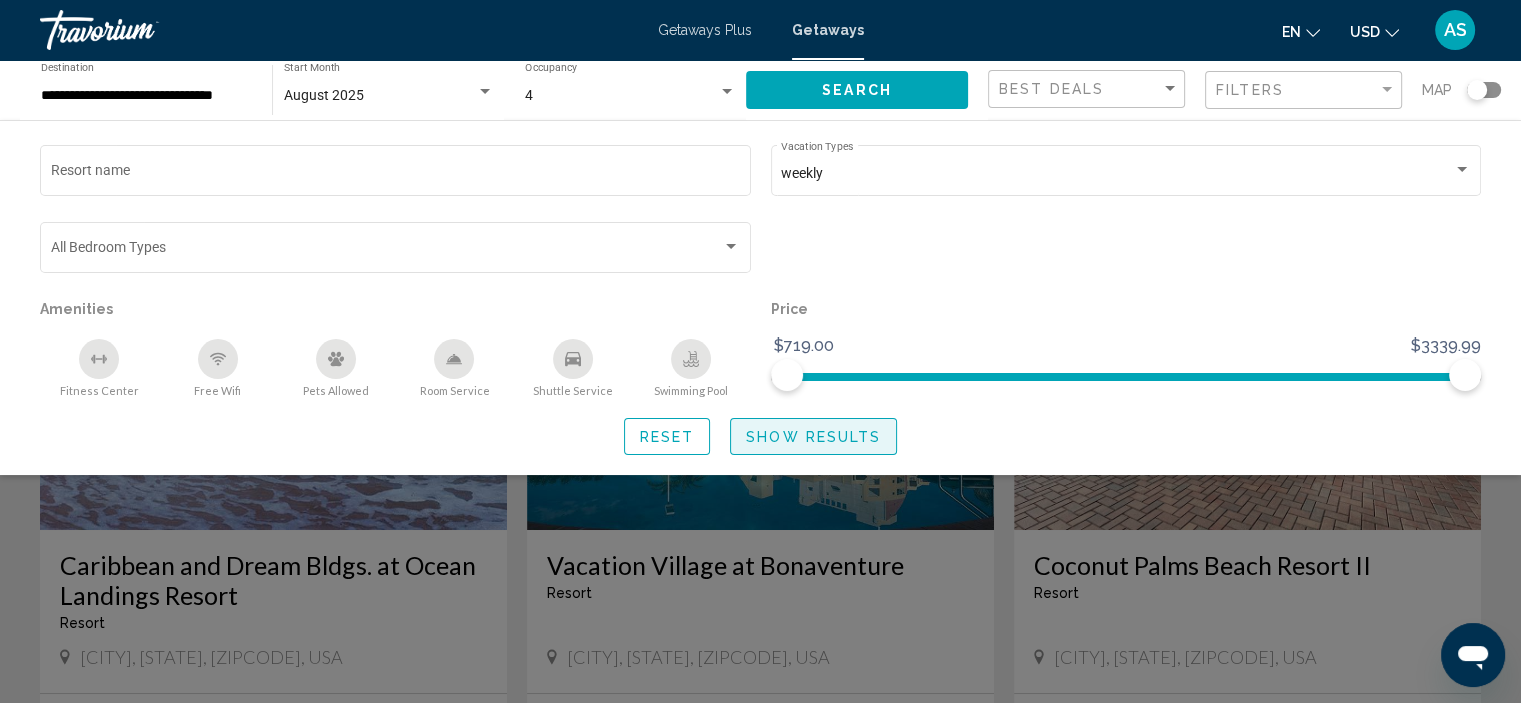 click on "Show Results" 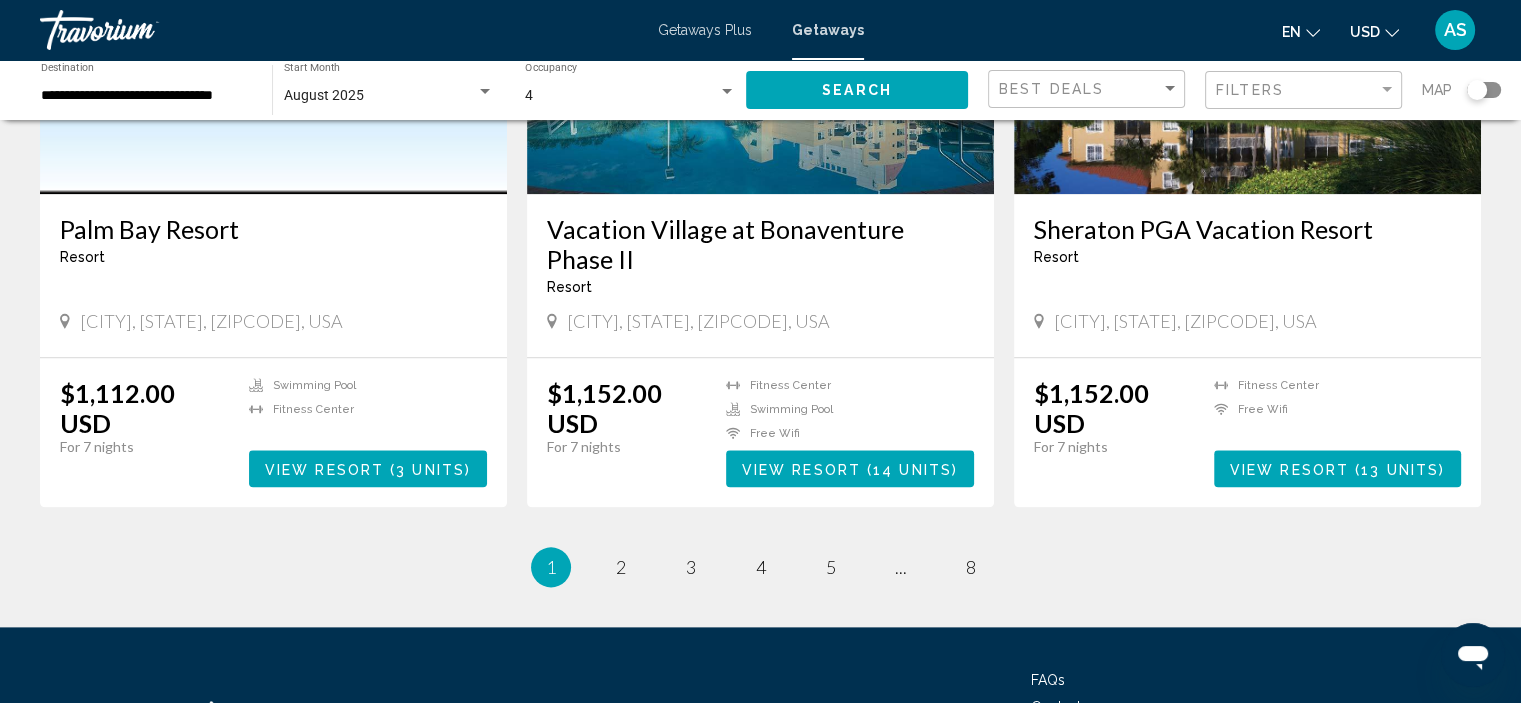 scroll, scrollTop: 2302, scrollLeft: 0, axis: vertical 